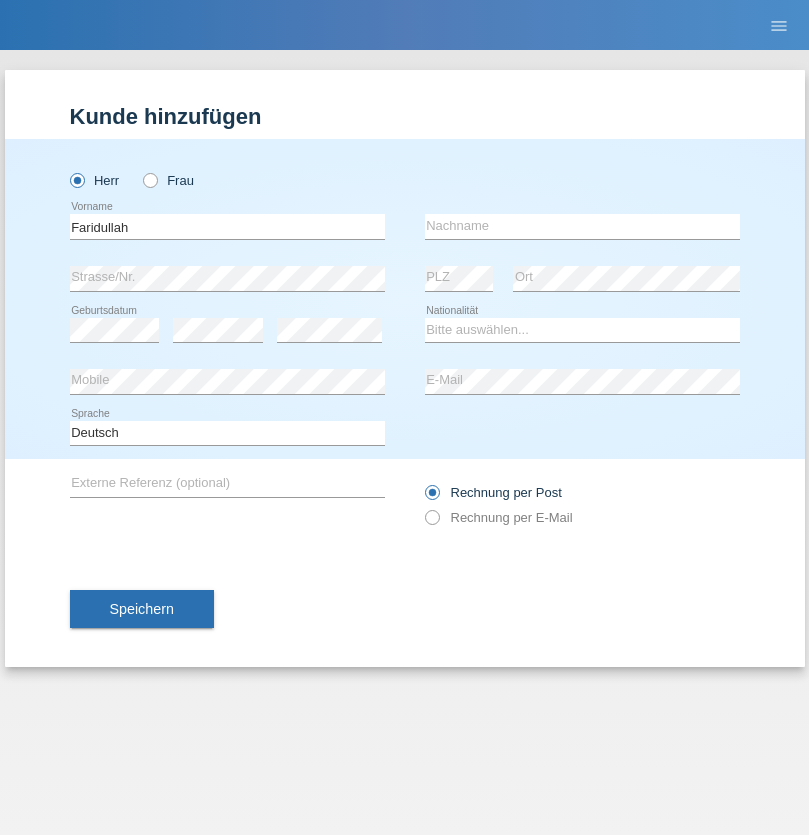 scroll, scrollTop: 0, scrollLeft: 0, axis: both 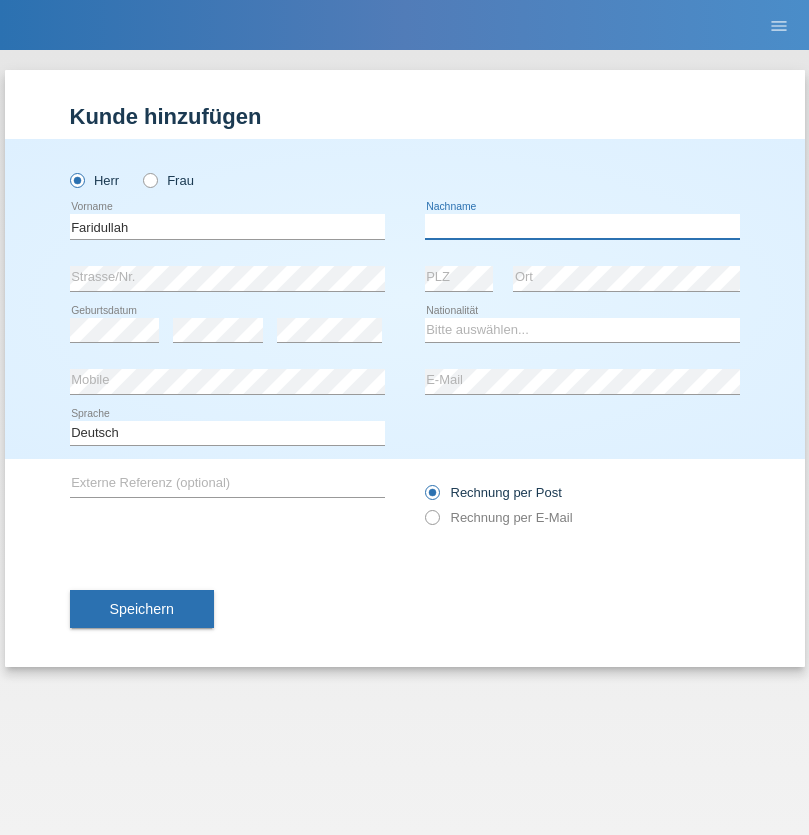 click at bounding box center (582, 226) 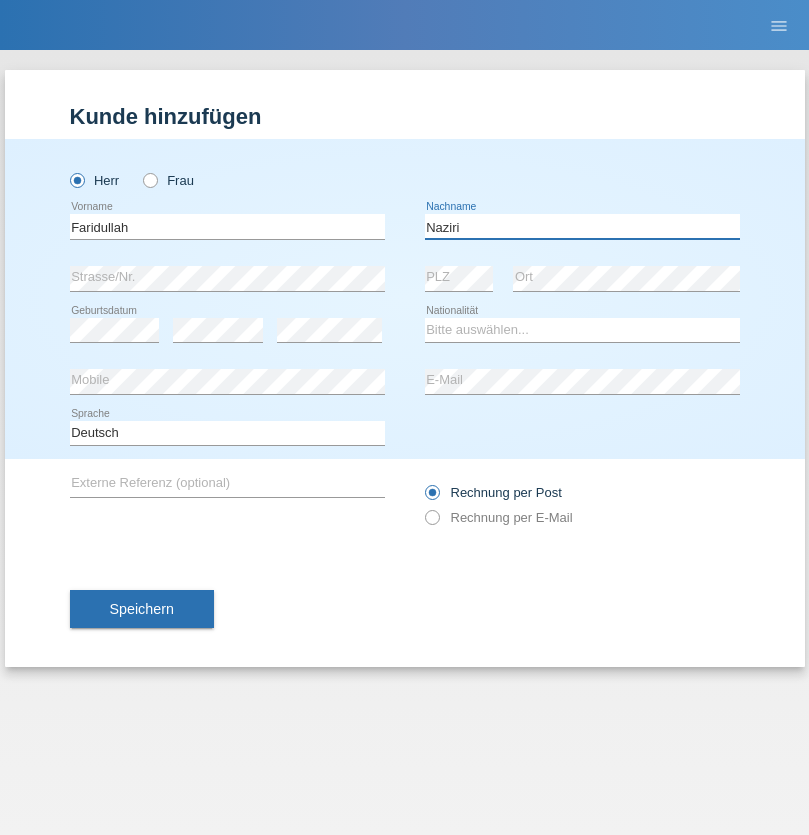 type on "Naziri" 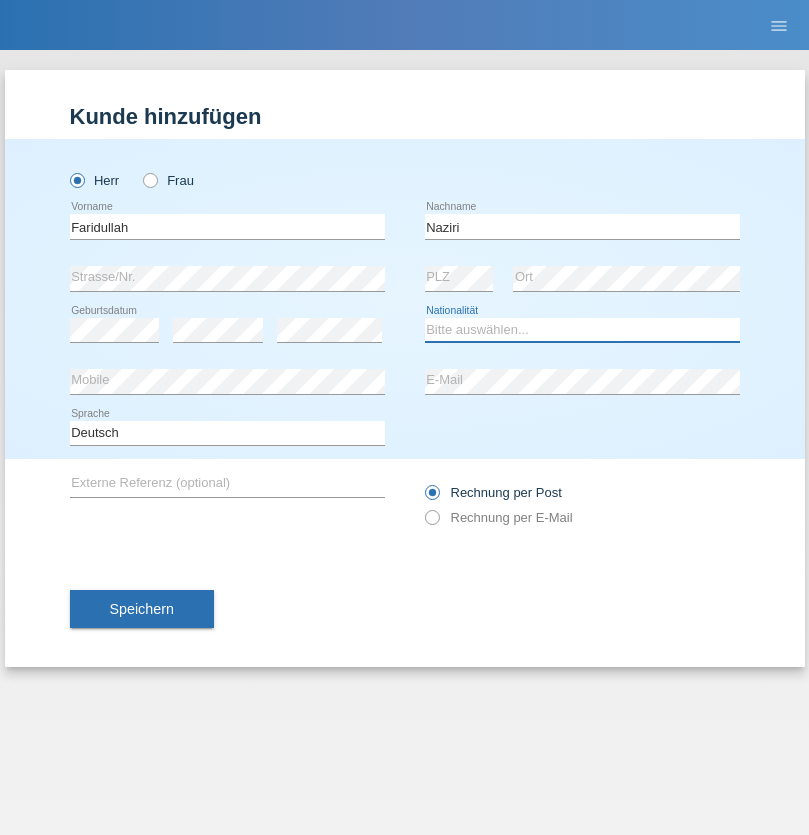 select on "AF" 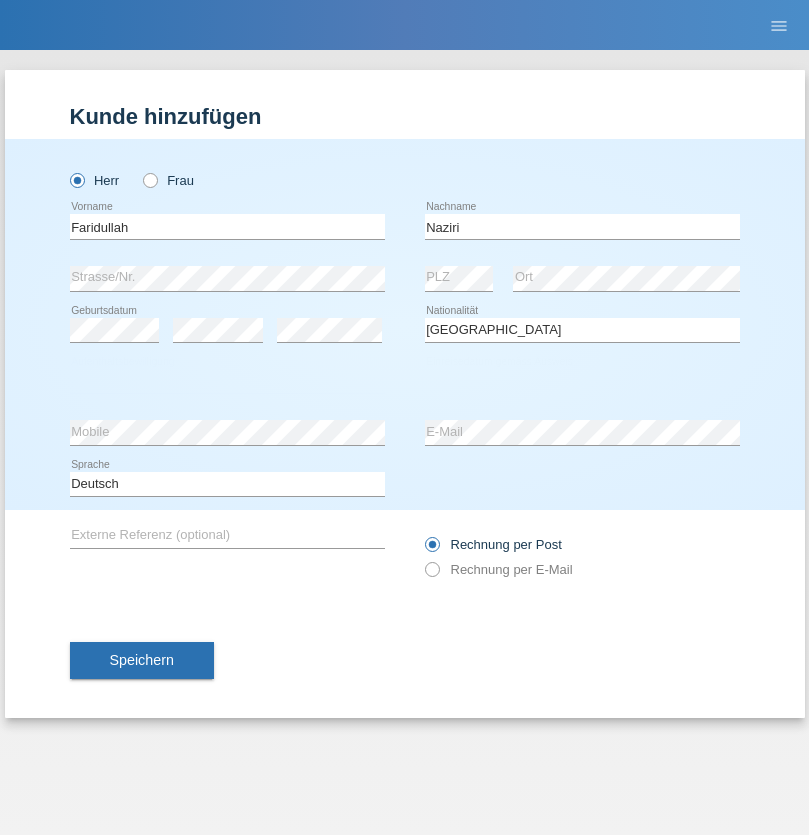 select on "C" 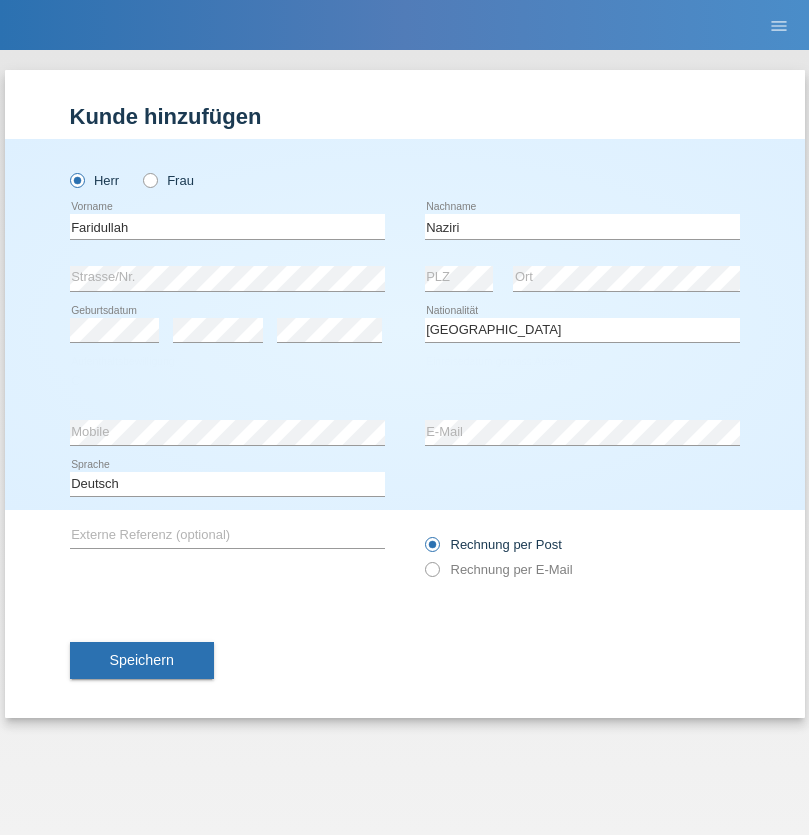 select on "13" 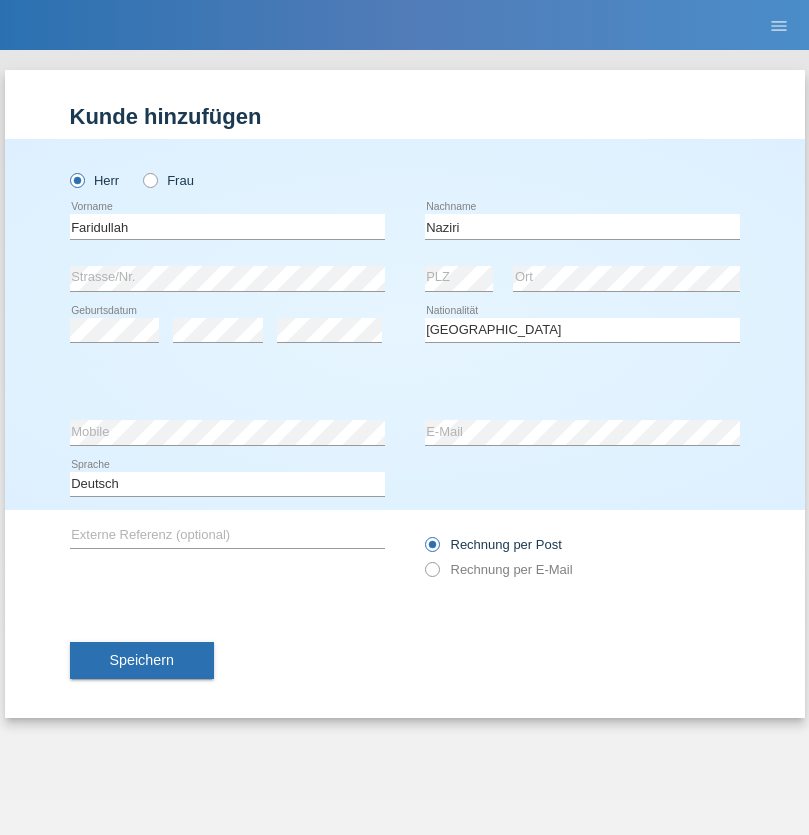 select on "01" 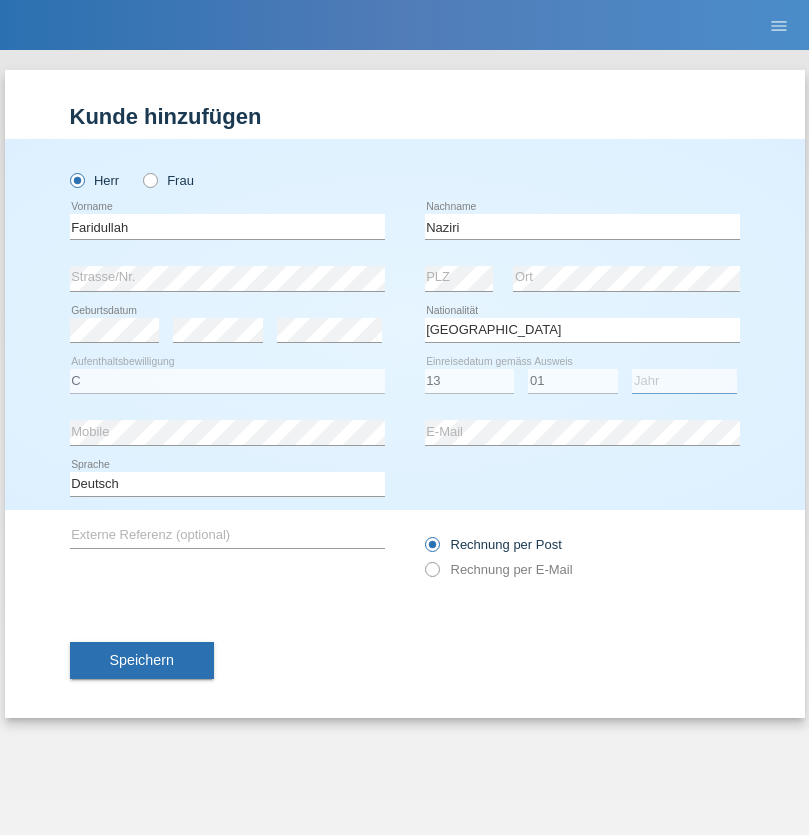 select on "2005" 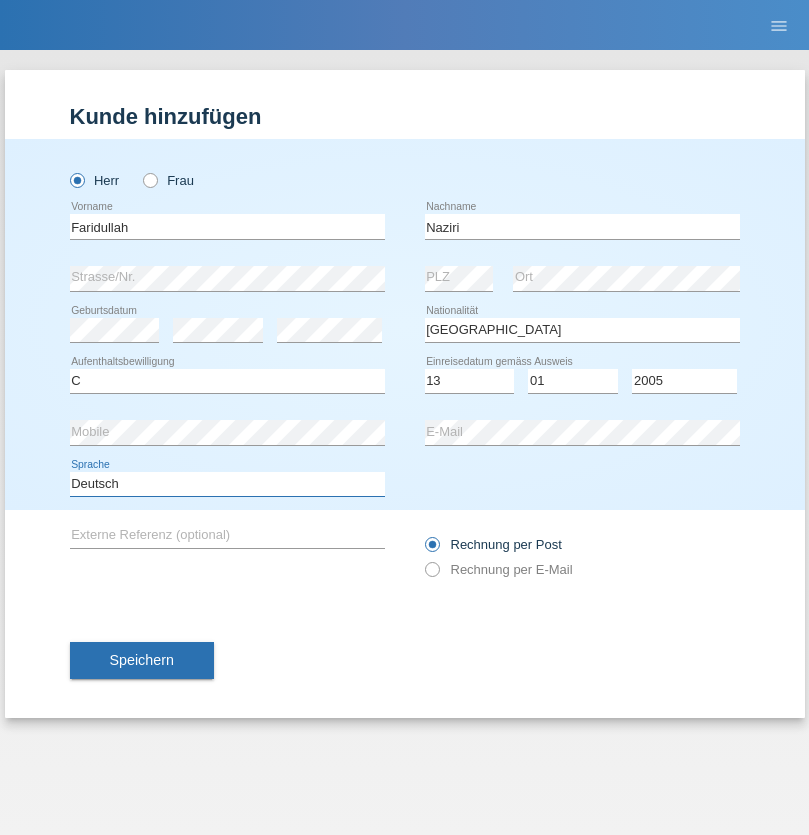 select on "en" 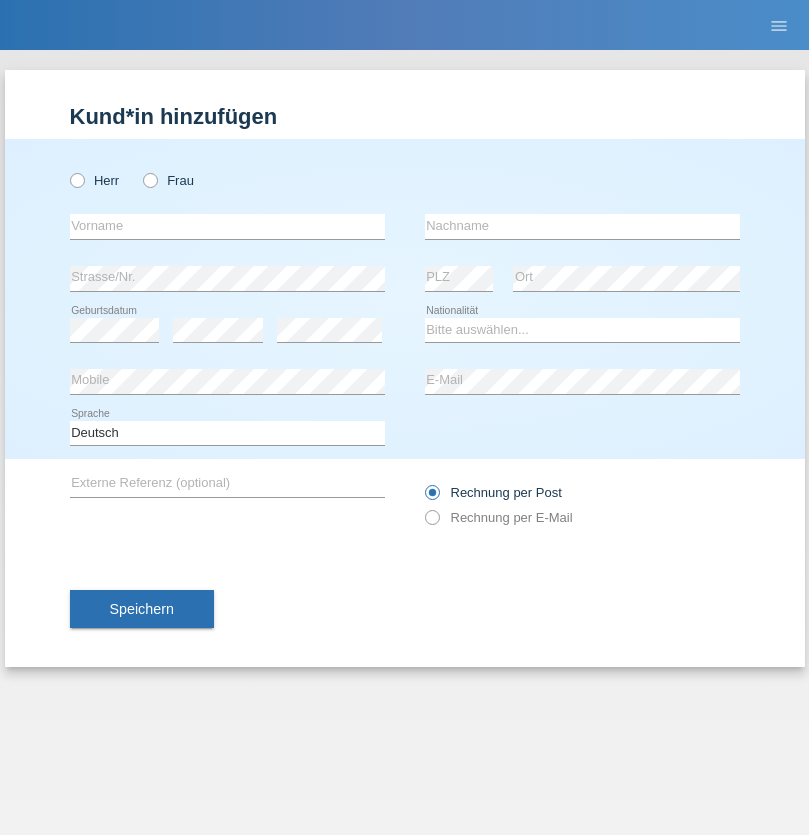 scroll, scrollTop: 0, scrollLeft: 0, axis: both 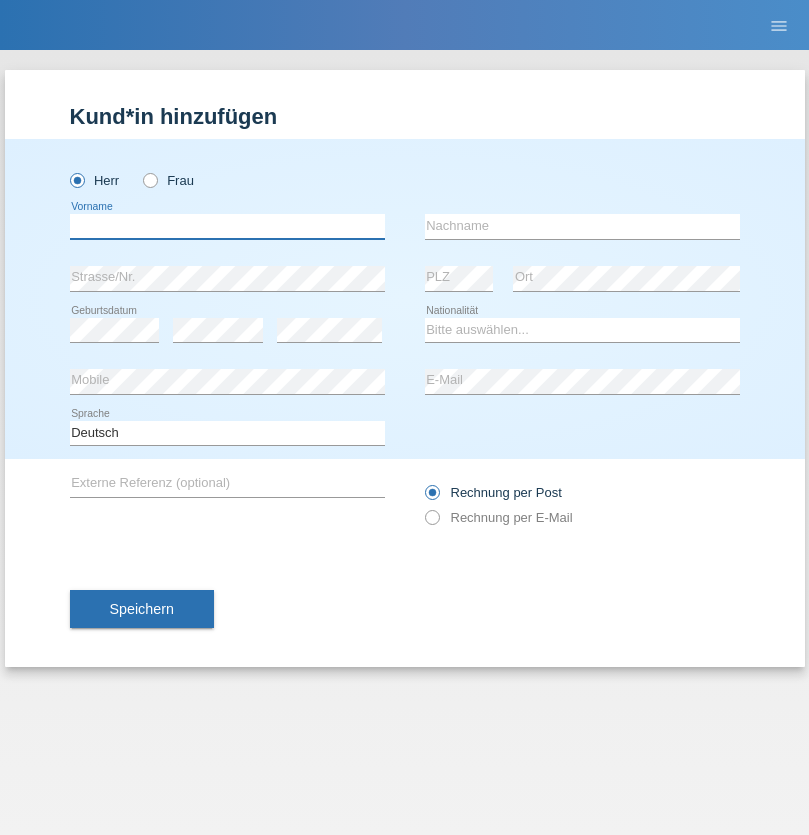click at bounding box center [227, 226] 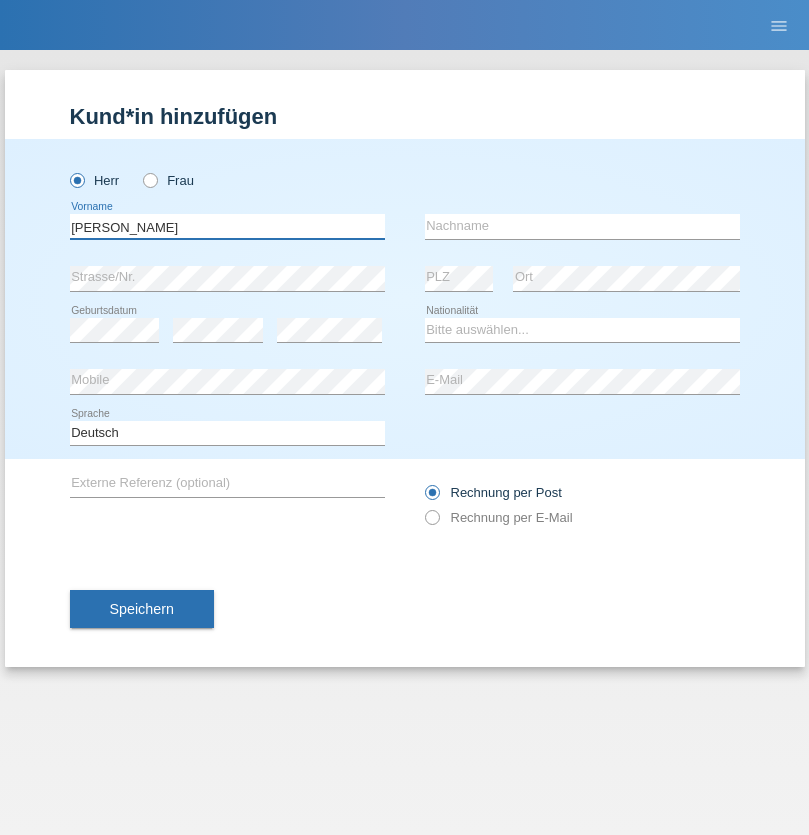 type on "Marcel" 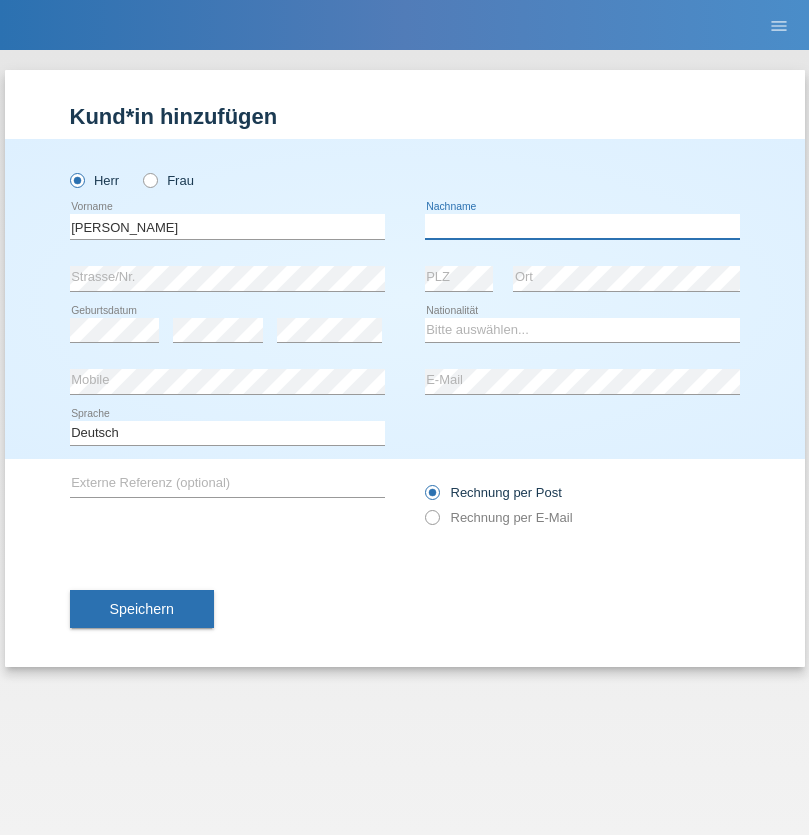 click at bounding box center [582, 226] 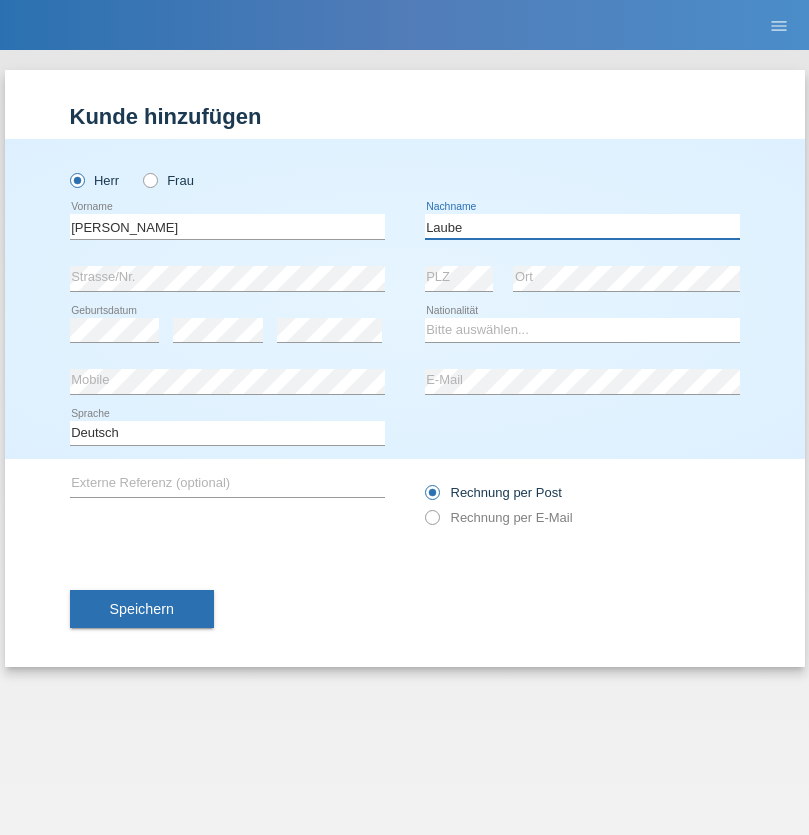 type on "Laube" 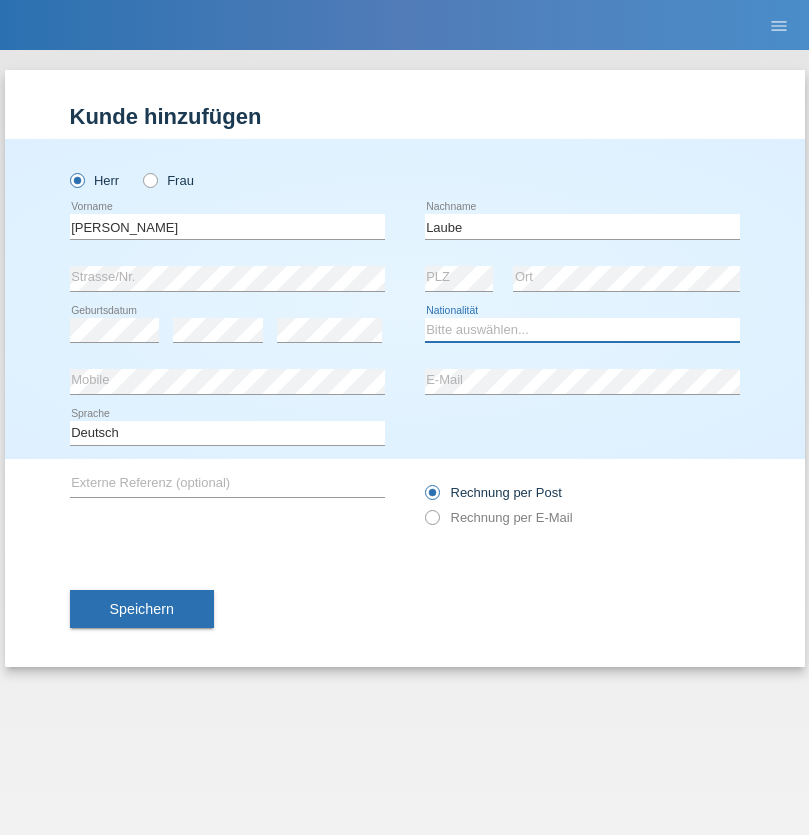 select on "DE" 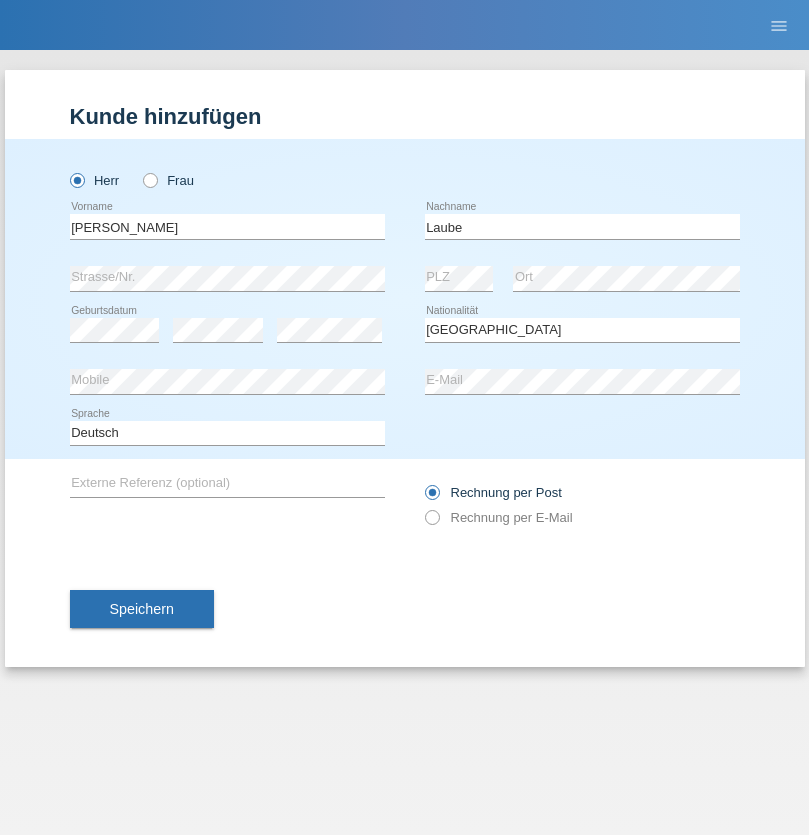 select on "C" 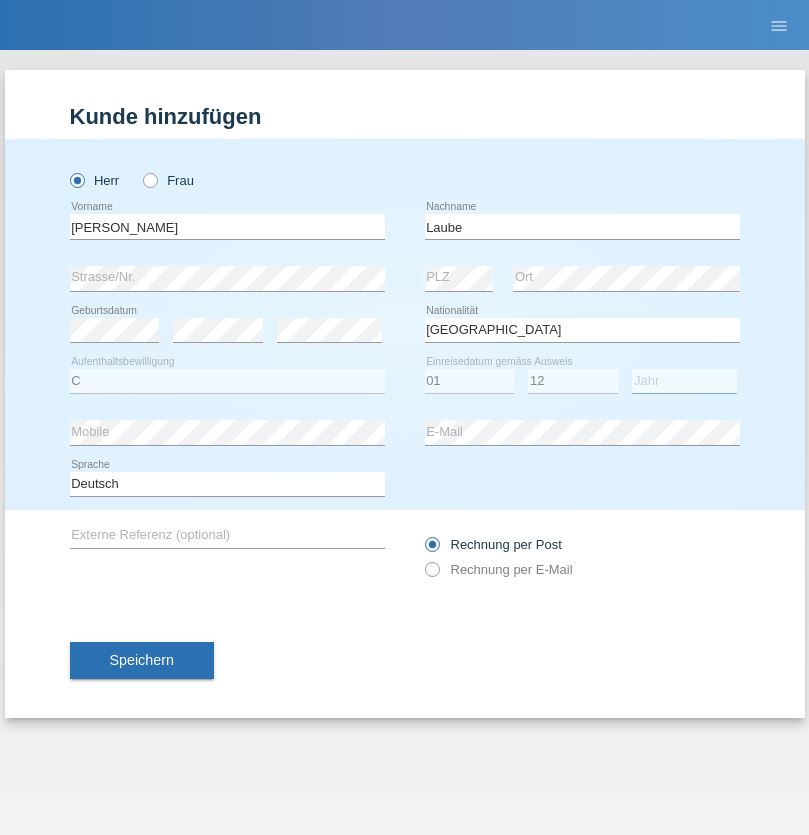 select on "2012" 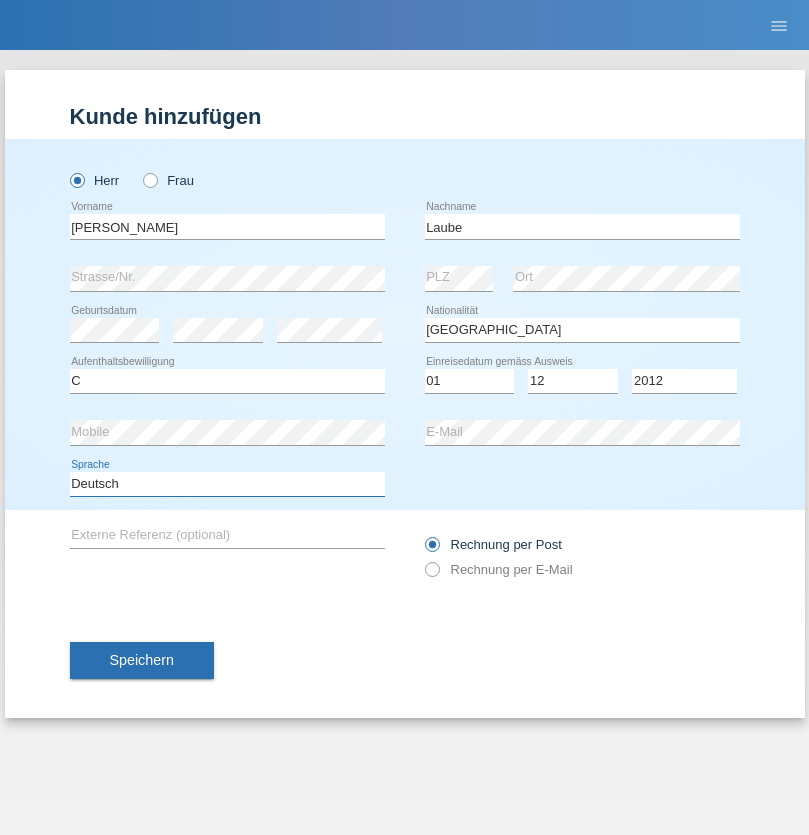 select on "en" 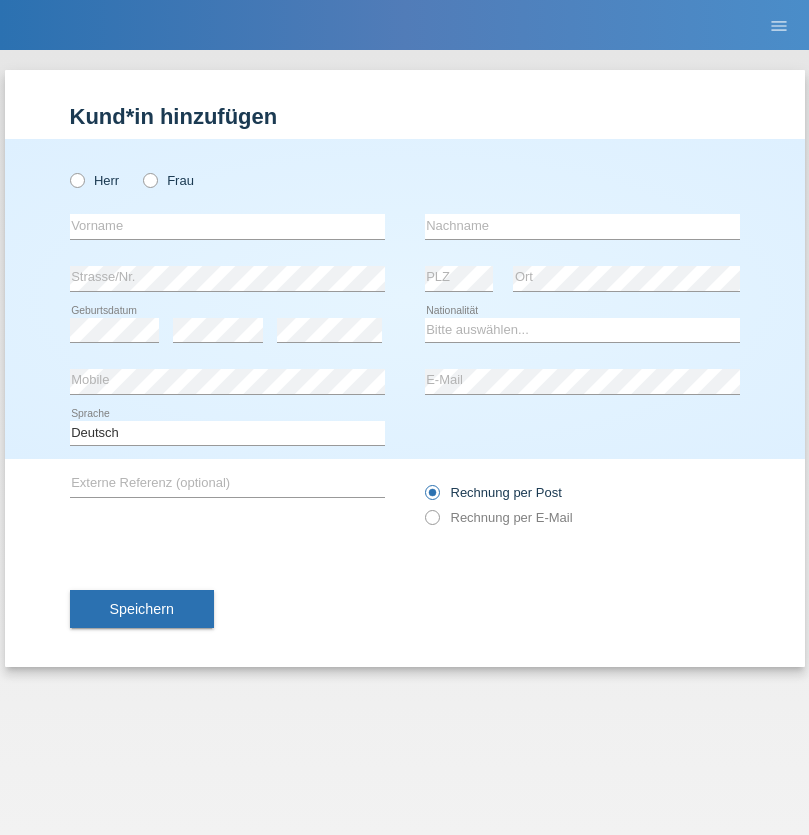 scroll, scrollTop: 0, scrollLeft: 0, axis: both 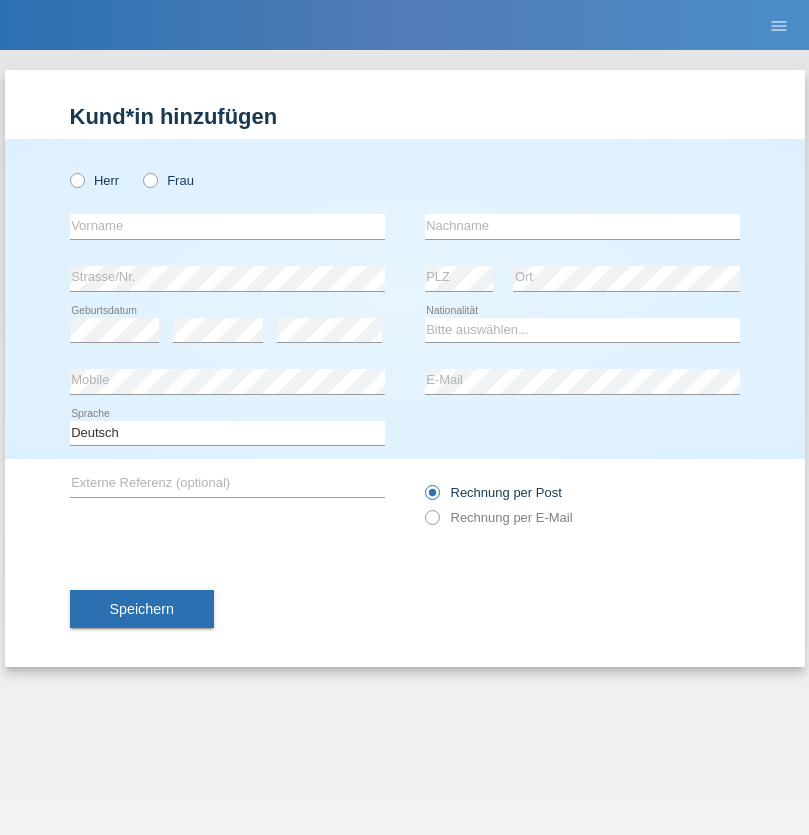 radio on "true" 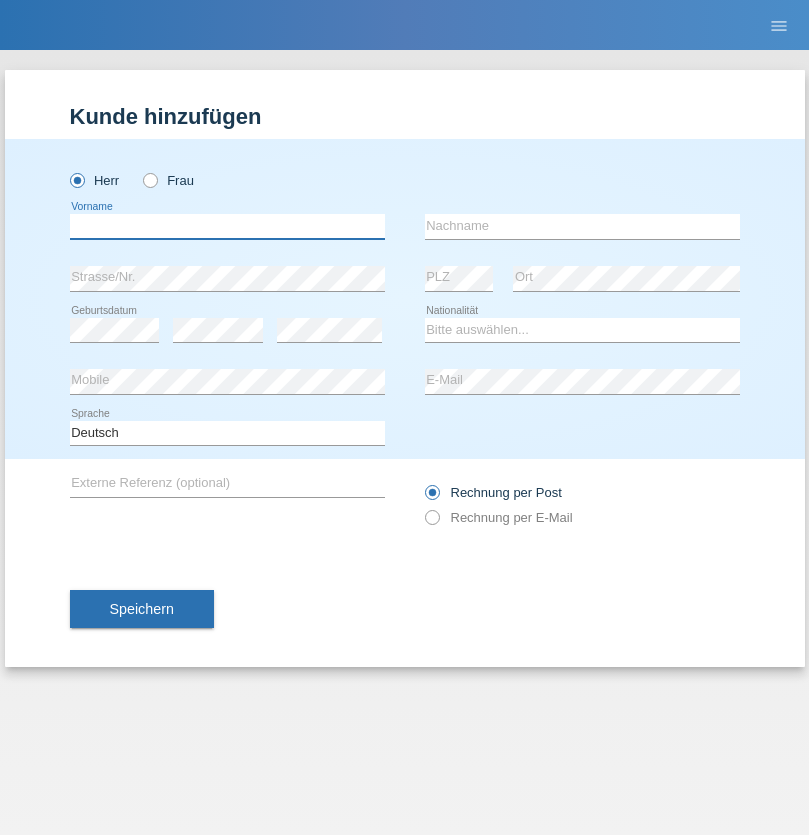 click at bounding box center (227, 226) 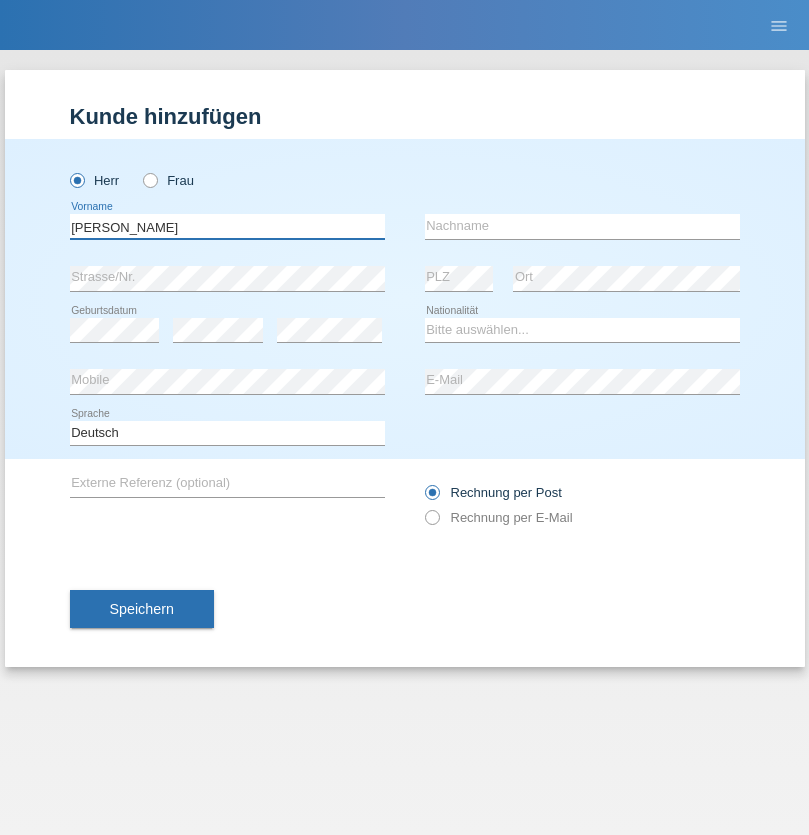 type on "[PERSON_NAME]" 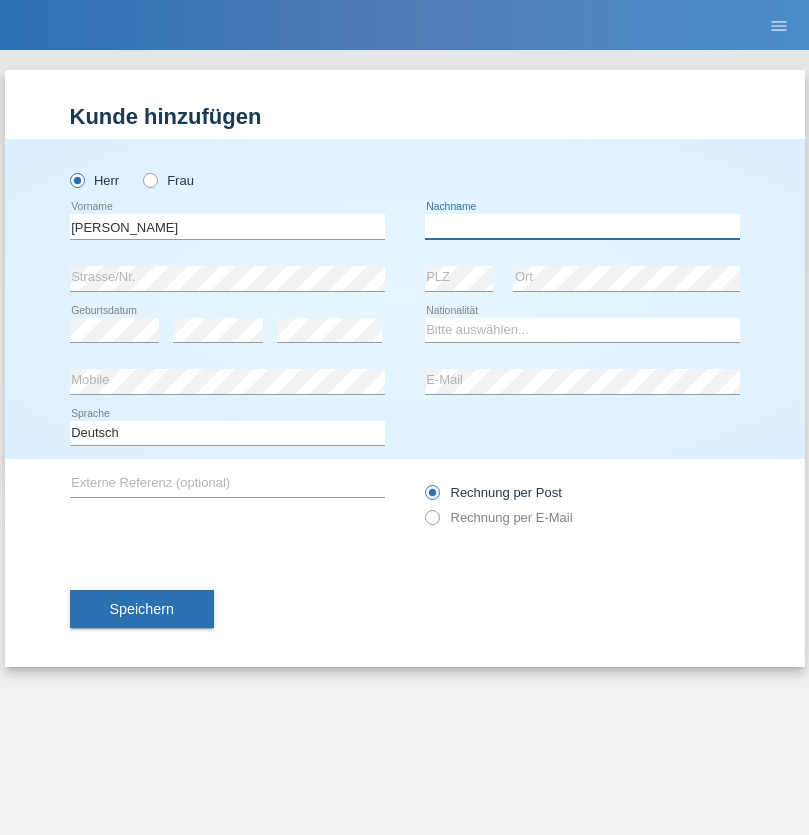 click at bounding box center [582, 226] 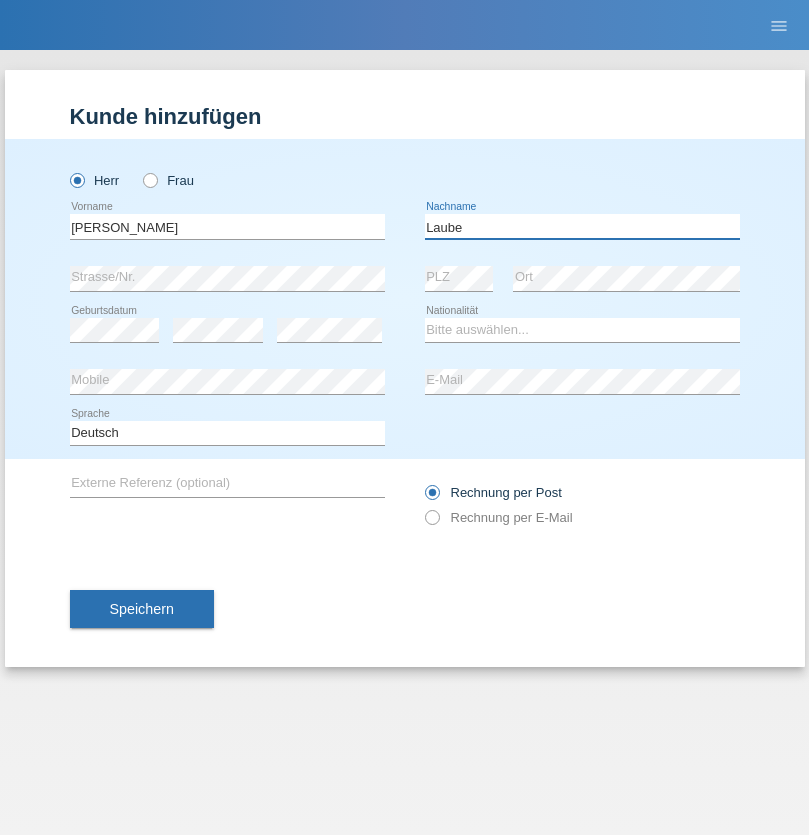 type on "Laube" 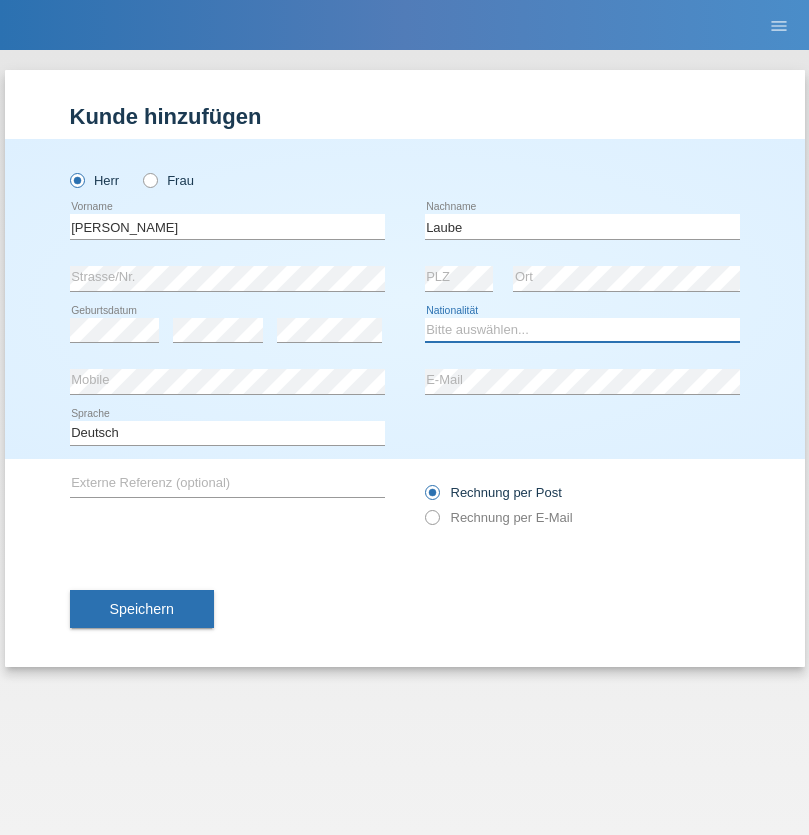select on "DE" 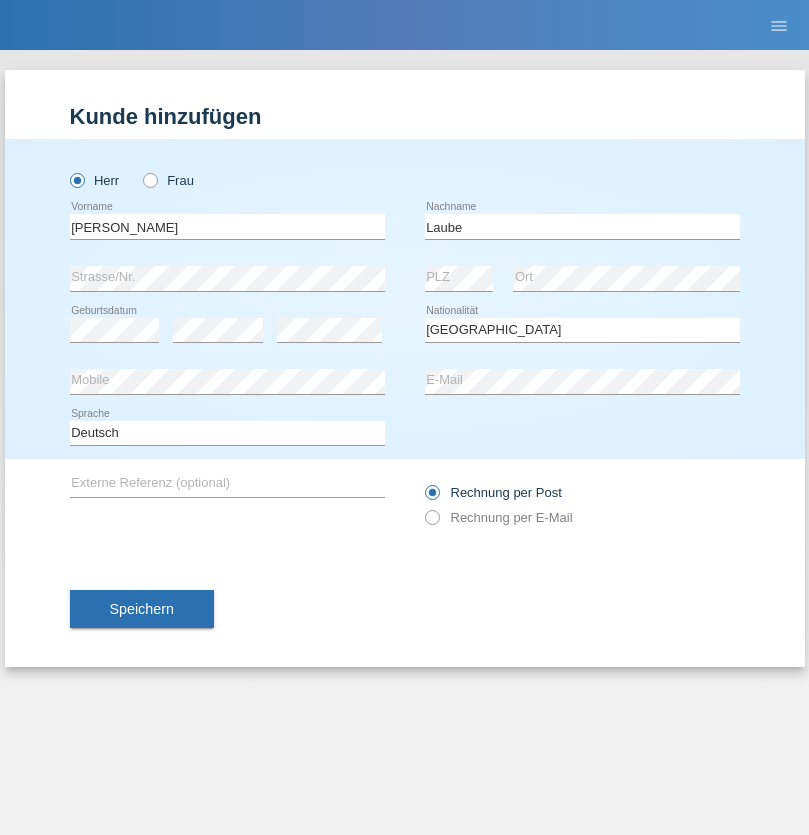 select on "C" 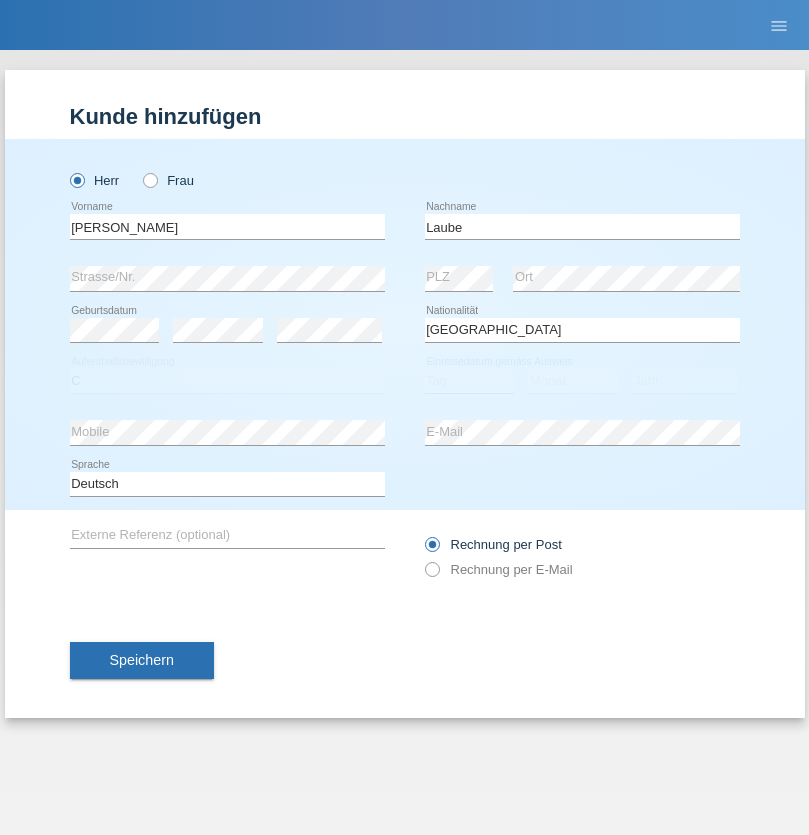select on "01" 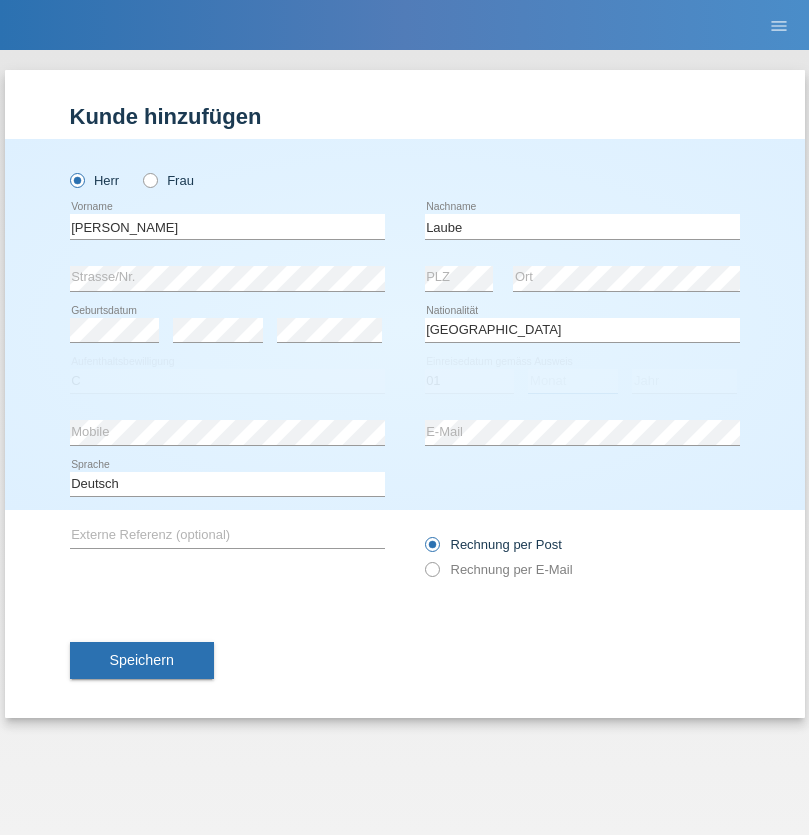 select on "12" 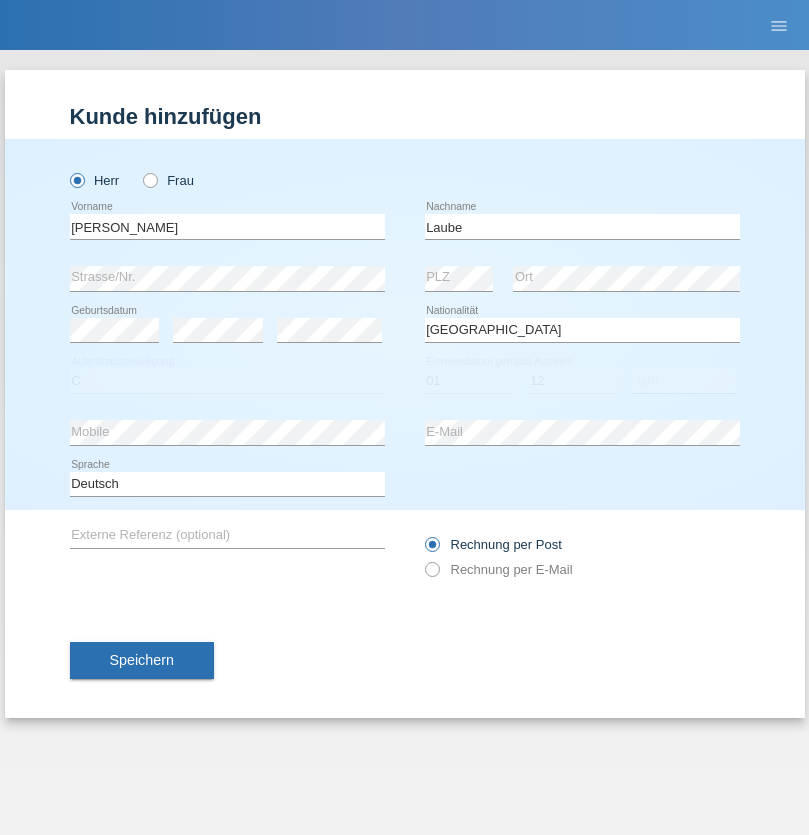 select on "2012" 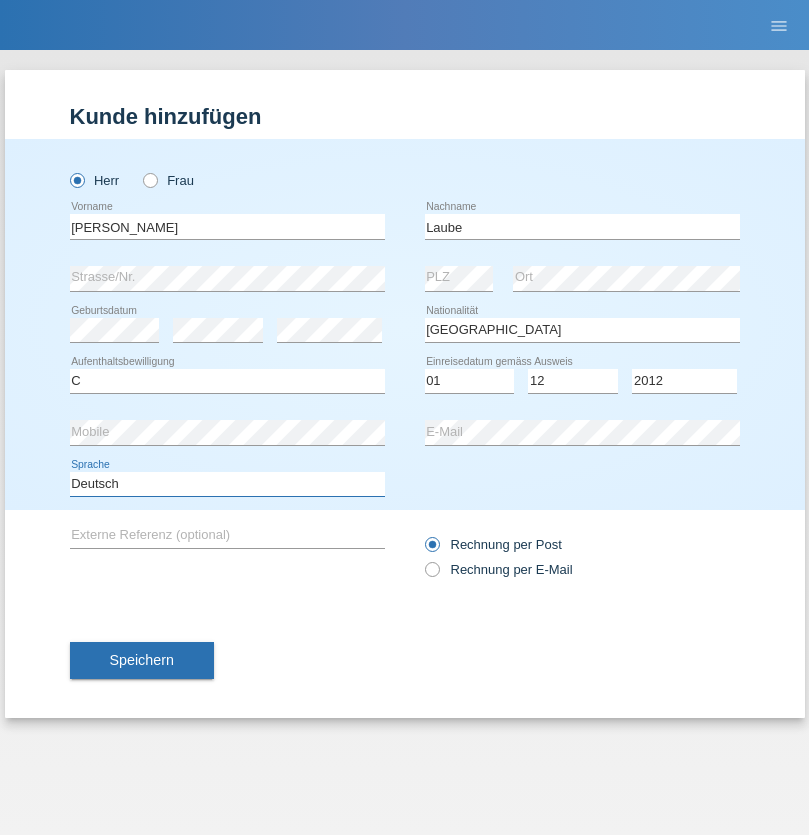 select on "en" 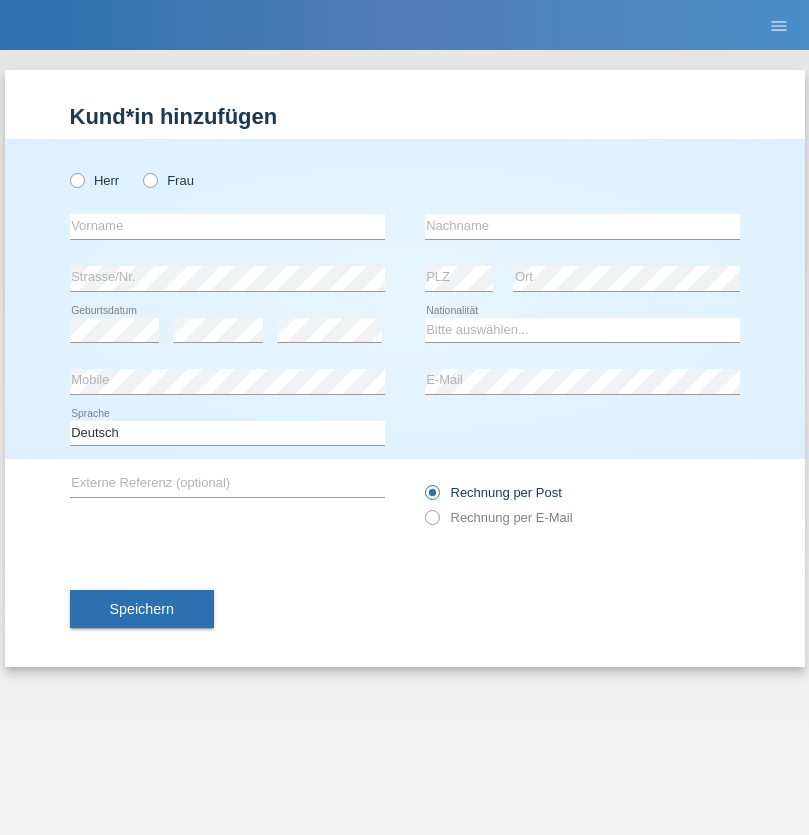 scroll, scrollTop: 0, scrollLeft: 0, axis: both 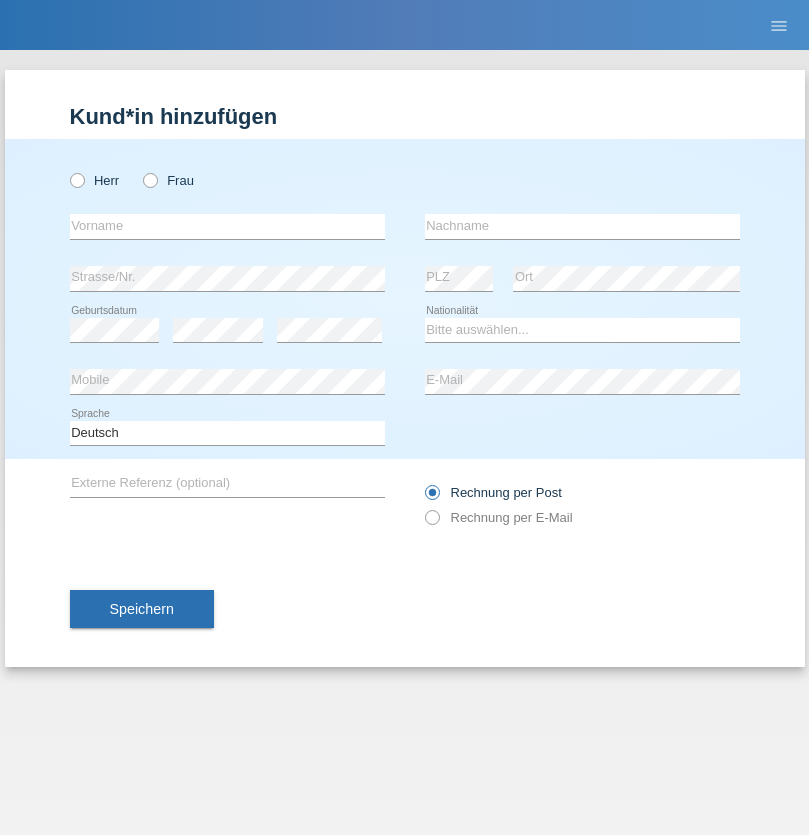 radio on "true" 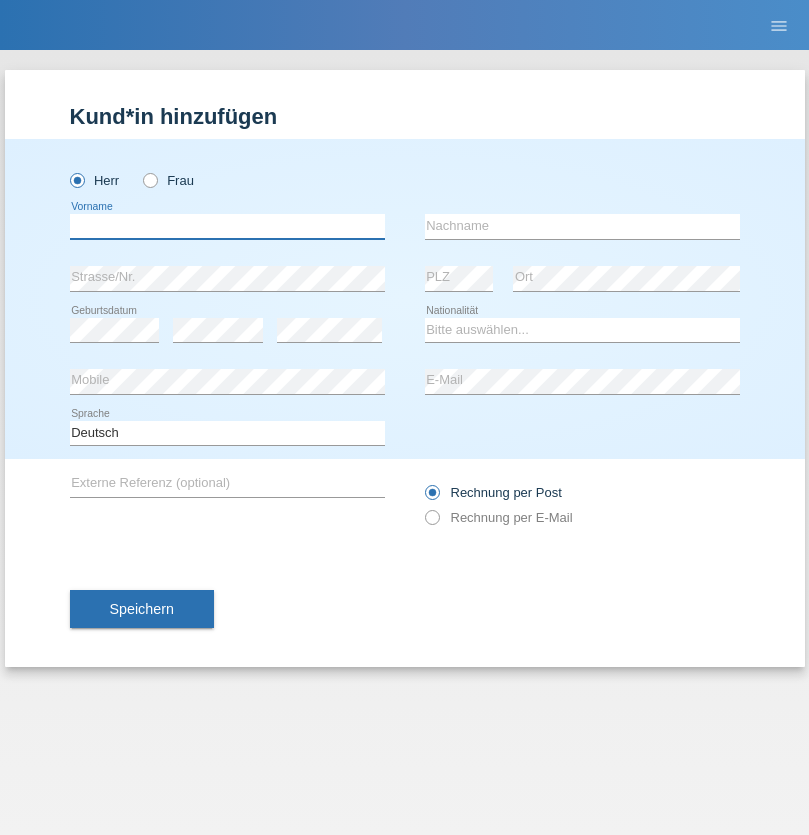 click at bounding box center [227, 226] 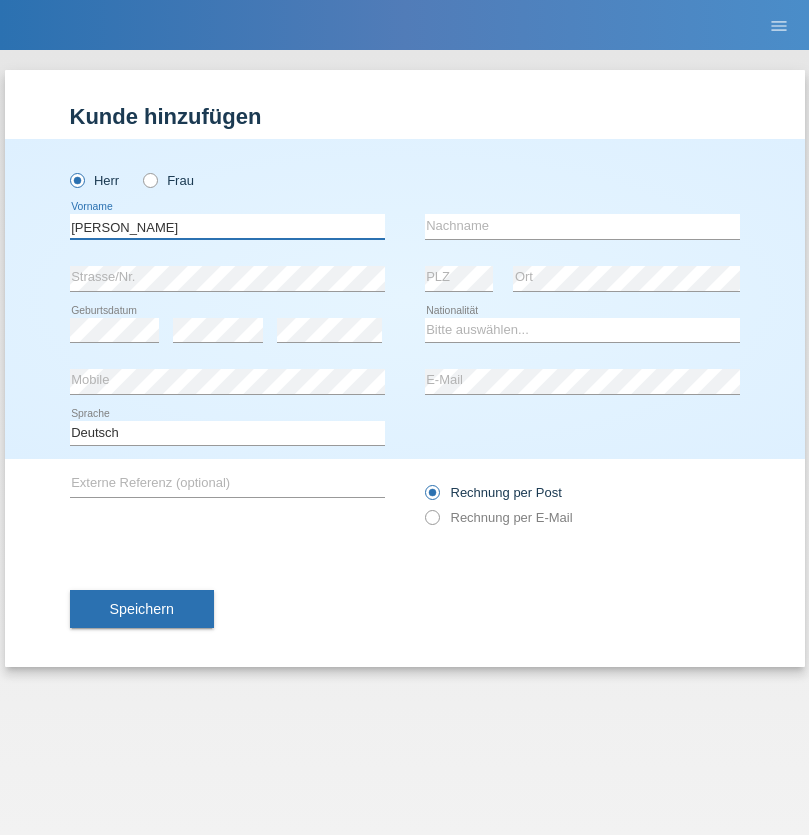 type on "[PERSON_NAME]" 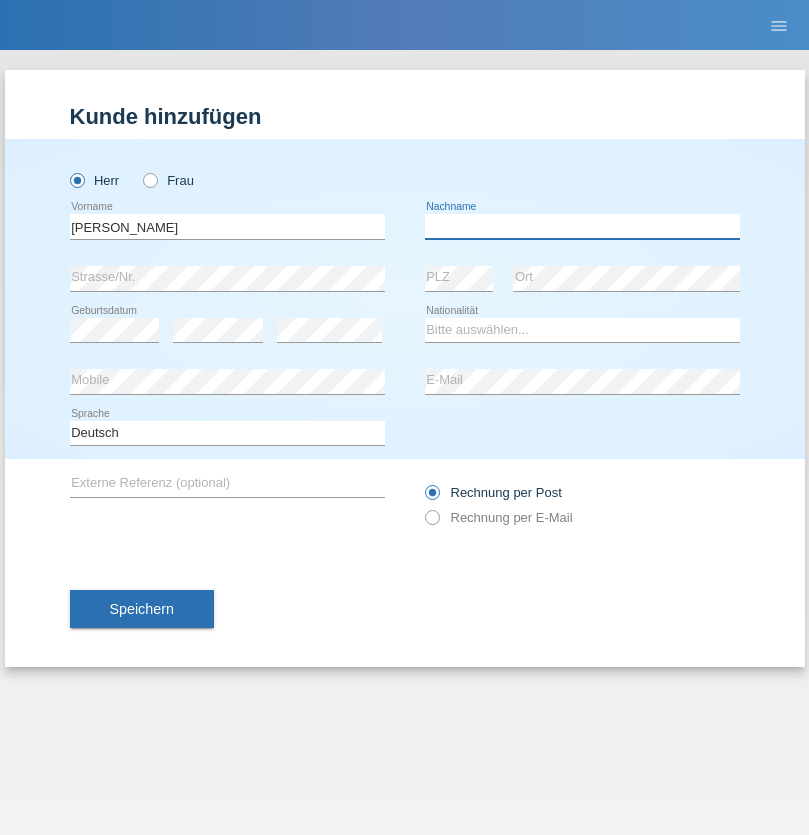 click at bounding box center (582, 226) 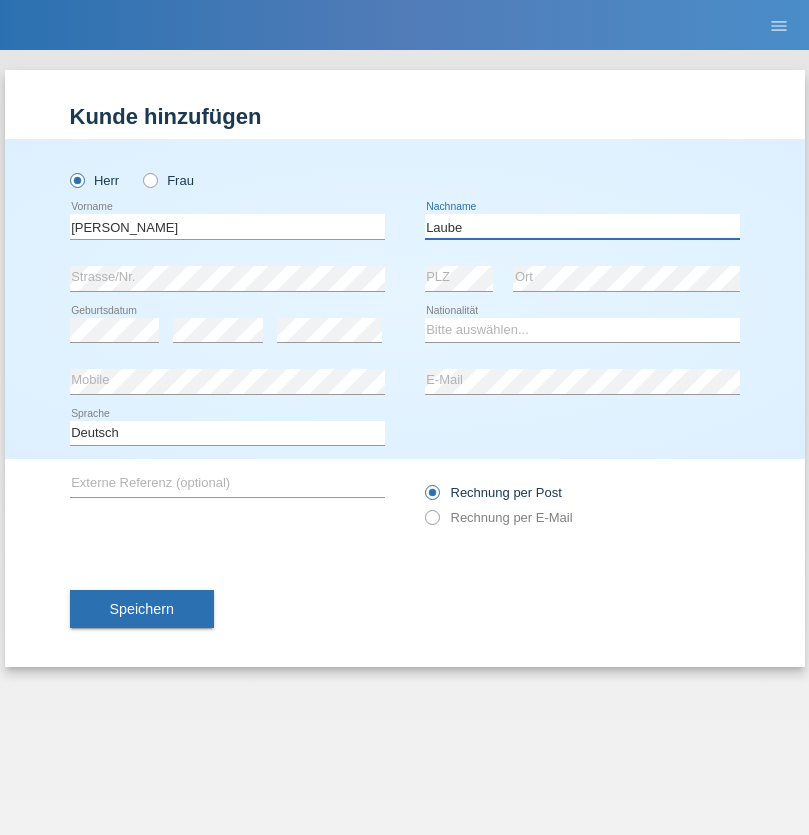 type on "Laube" 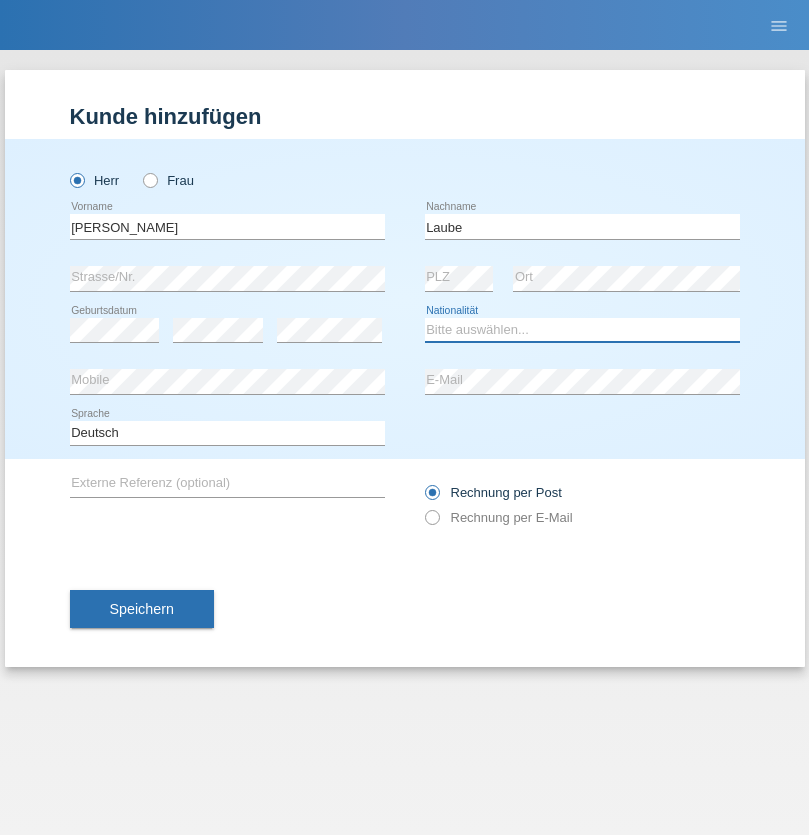 select on "DE" 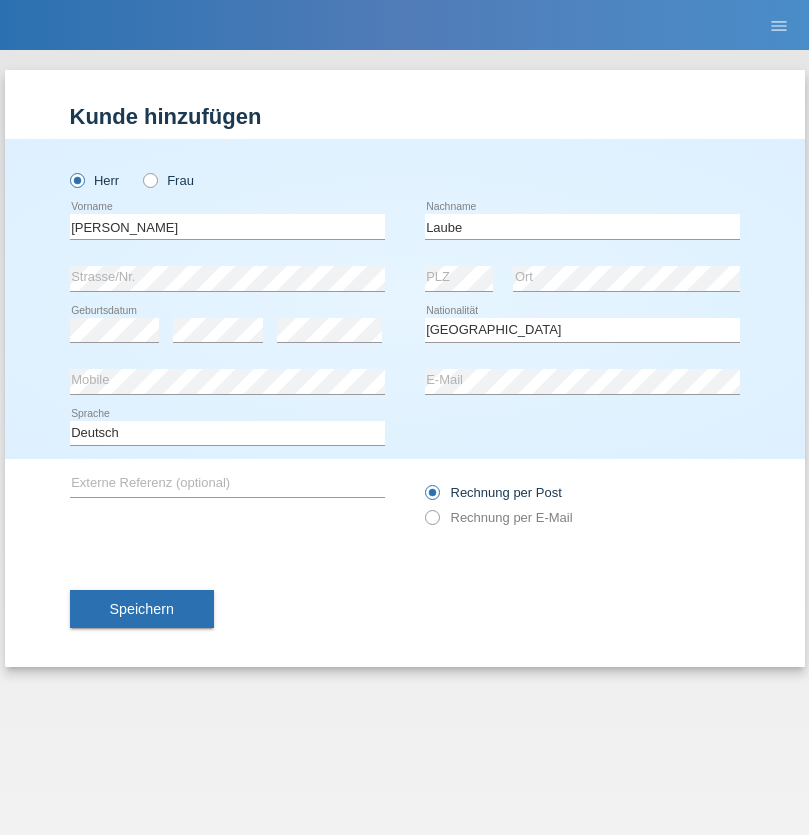 select on "C" 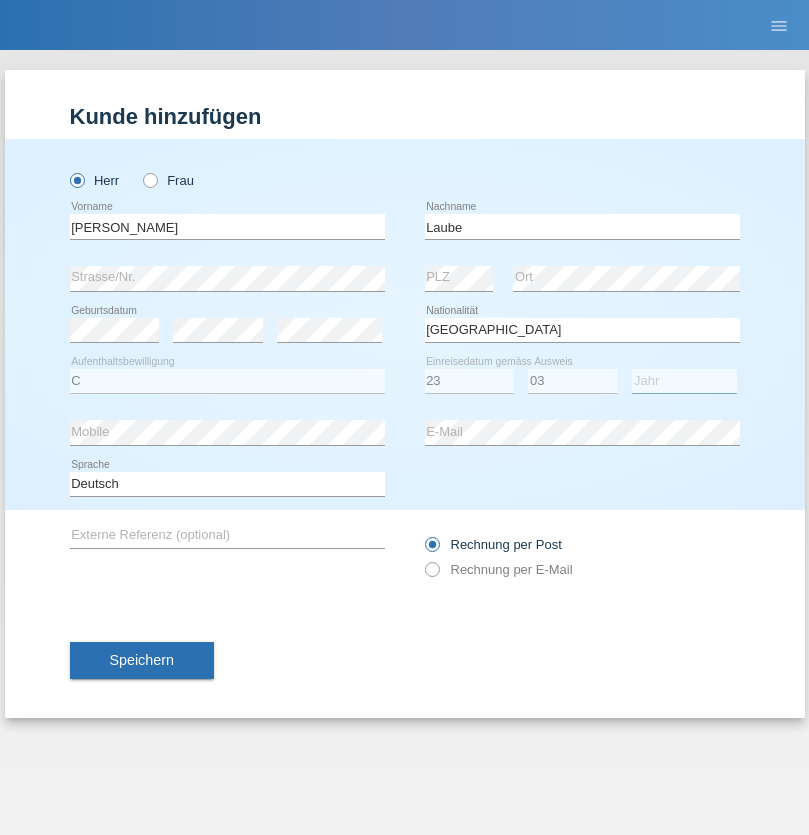 select on "2000" 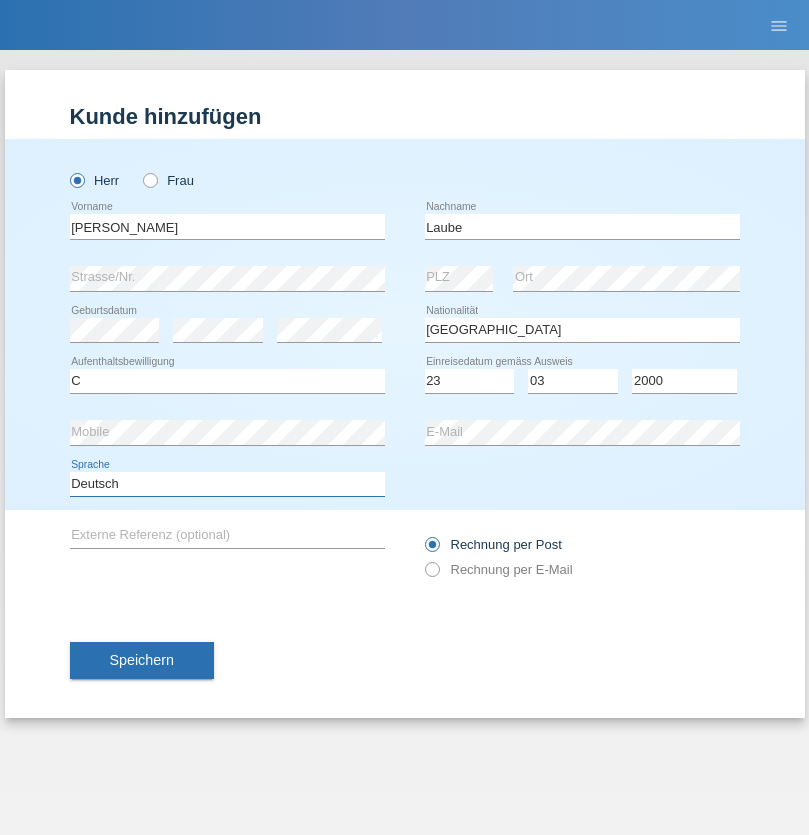 select on "en" 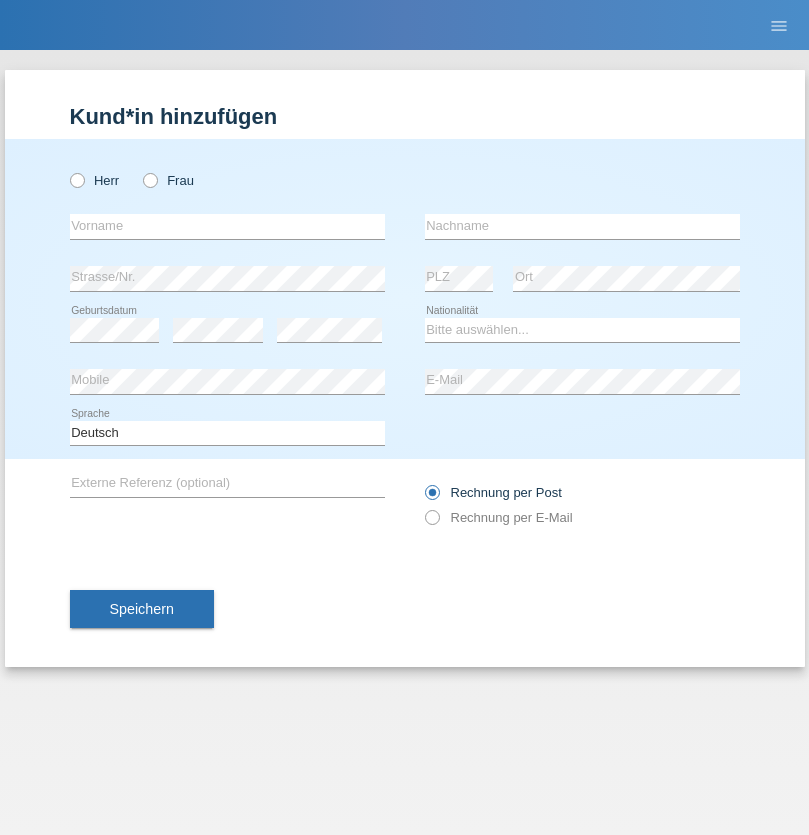 scroll, scrollTop: 0, scrollLeft: 0, axis: both 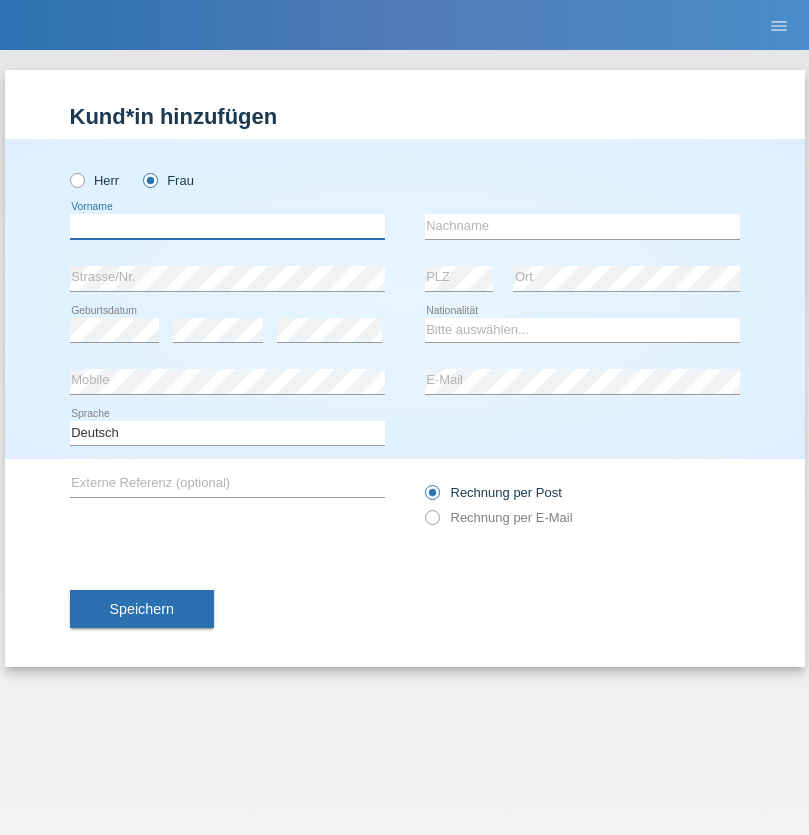 click at bounding box center (227, 226) 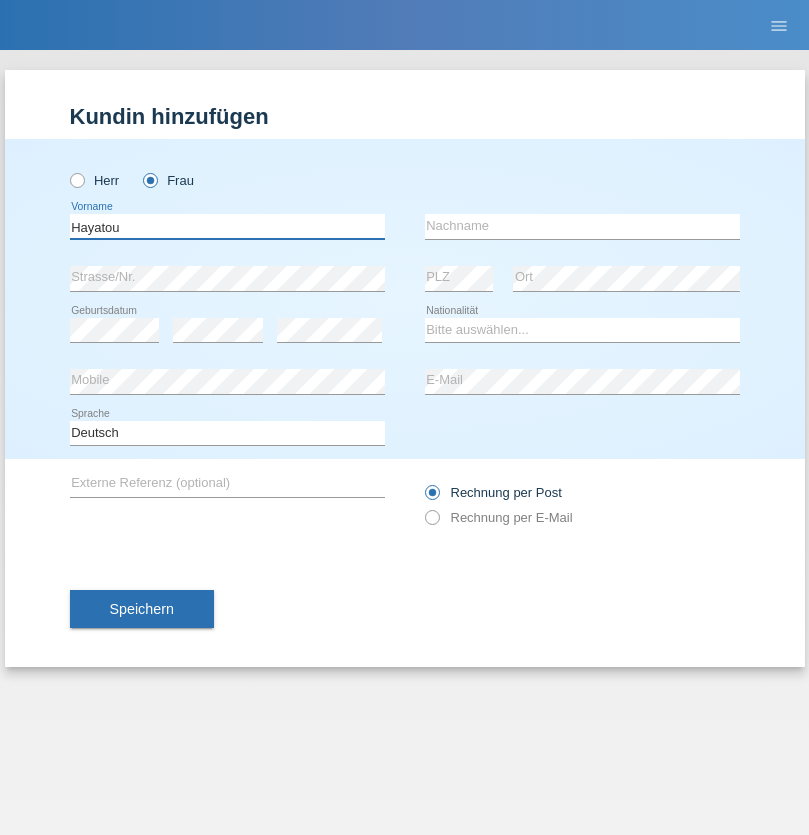 type on "Hayatou" 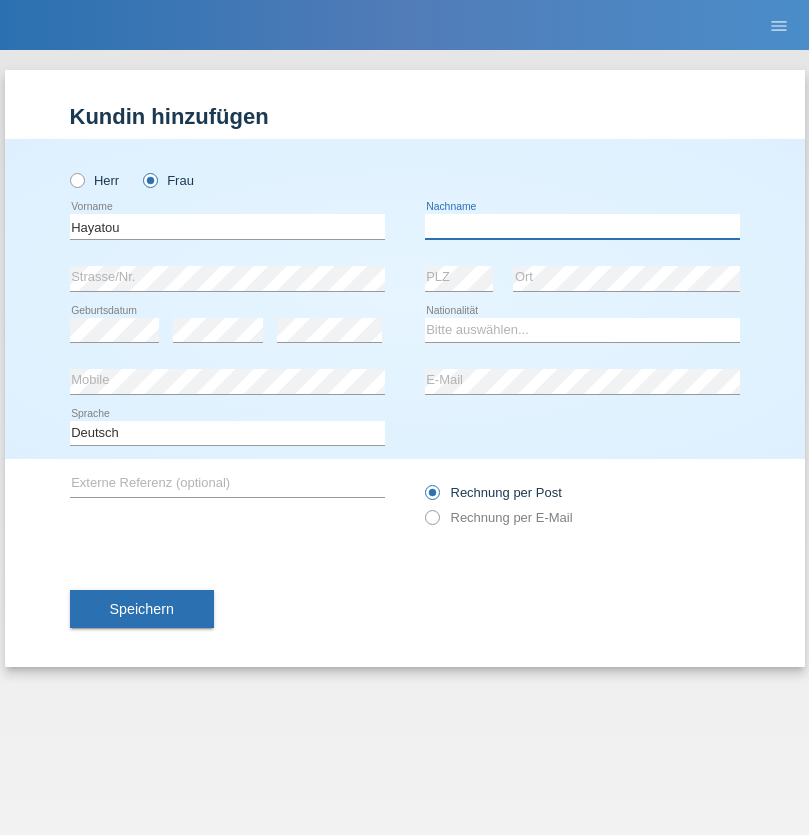 click at bounding box center [582, 226] 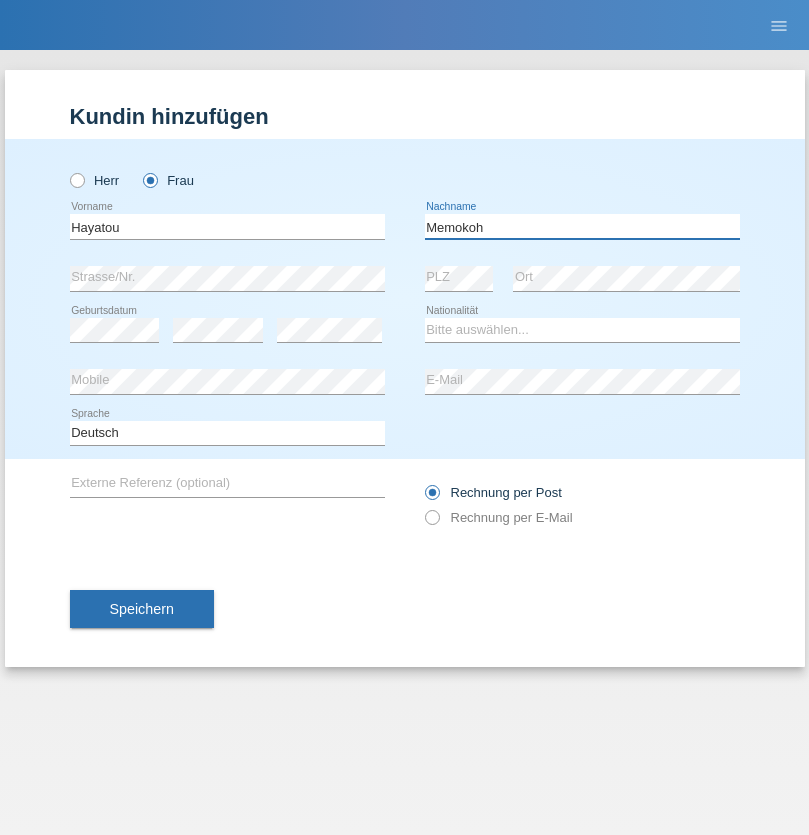 type on "Memokoh" 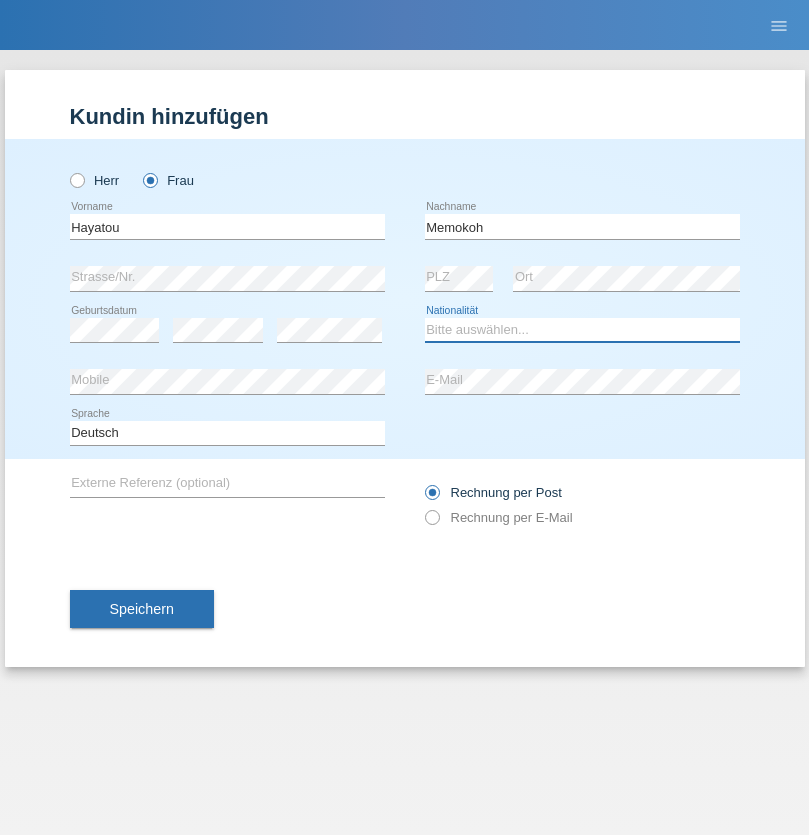 select on "FR" 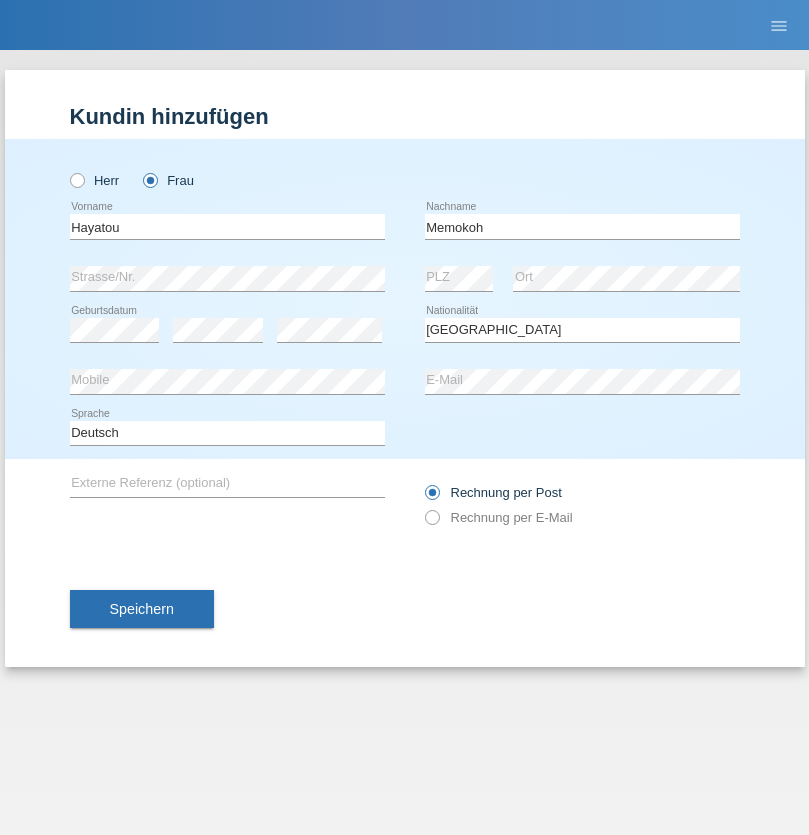 select on "C" 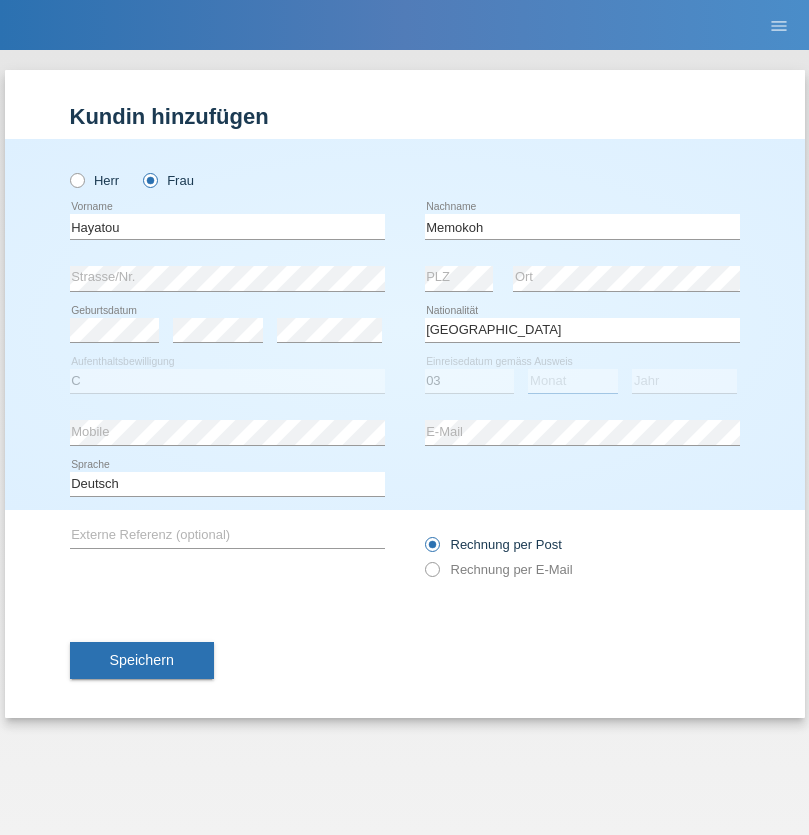select on "05" 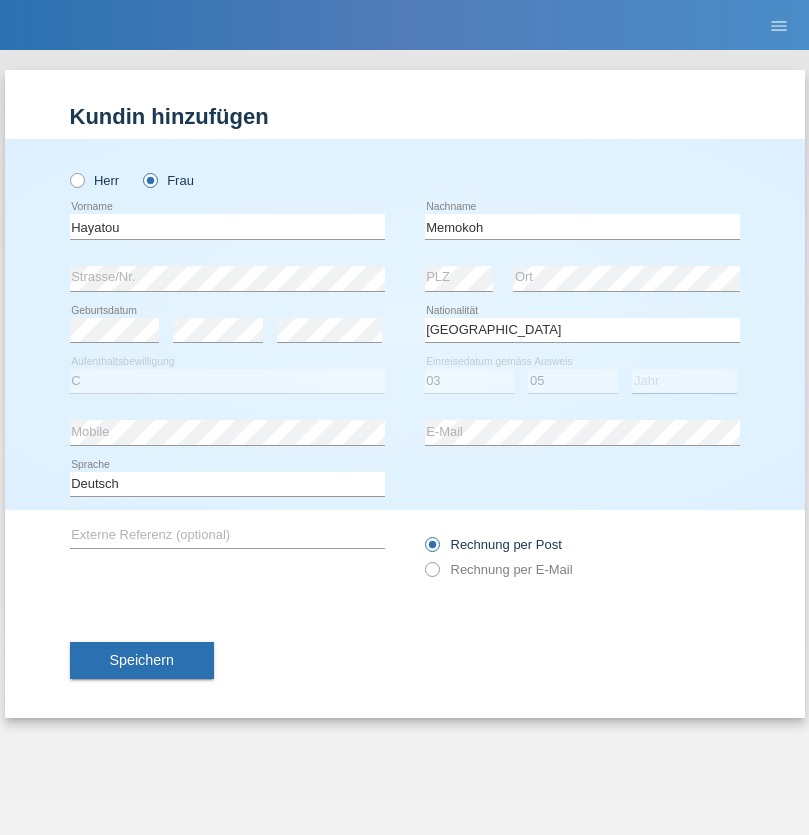 select on "2021" 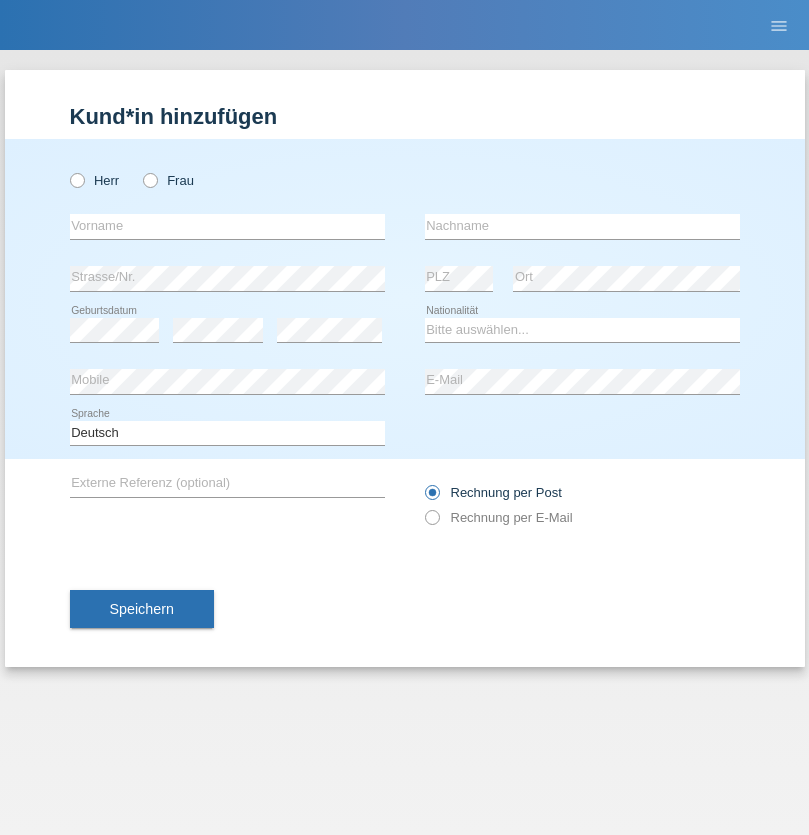 scroll, scrollTop: 0, scrollLeft: 0, axis: both 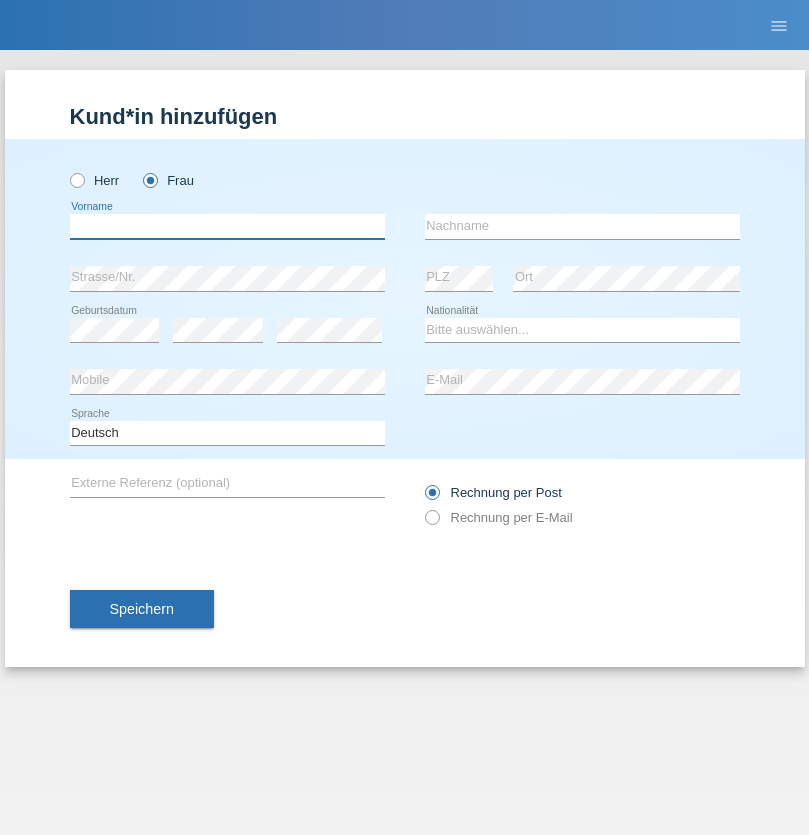 click at bounding box center [227, 226] 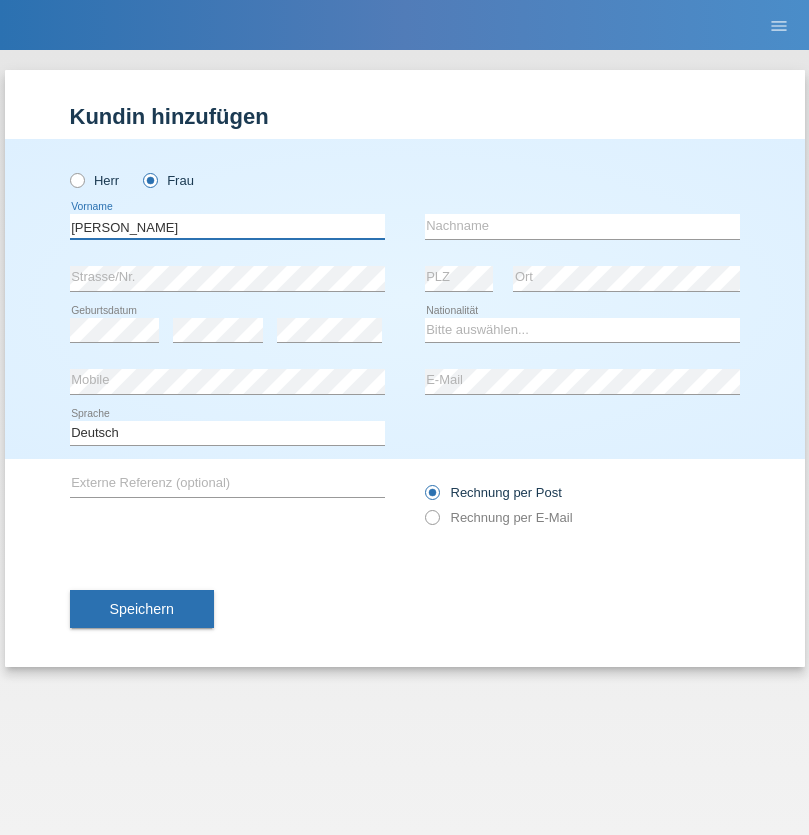 type on "Melanie" 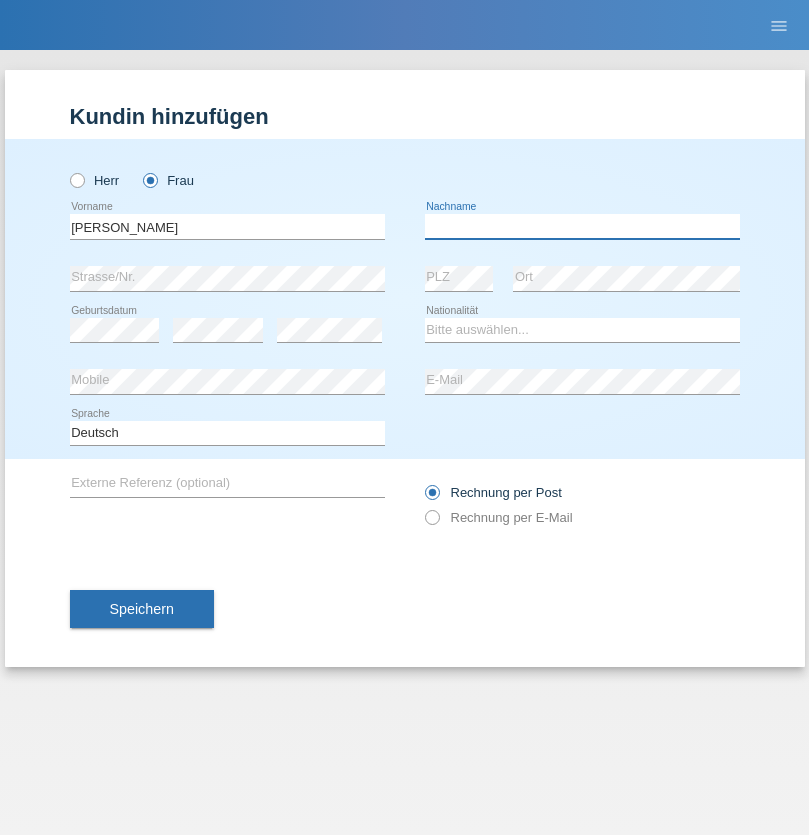 click at bounding box center [582, 226] 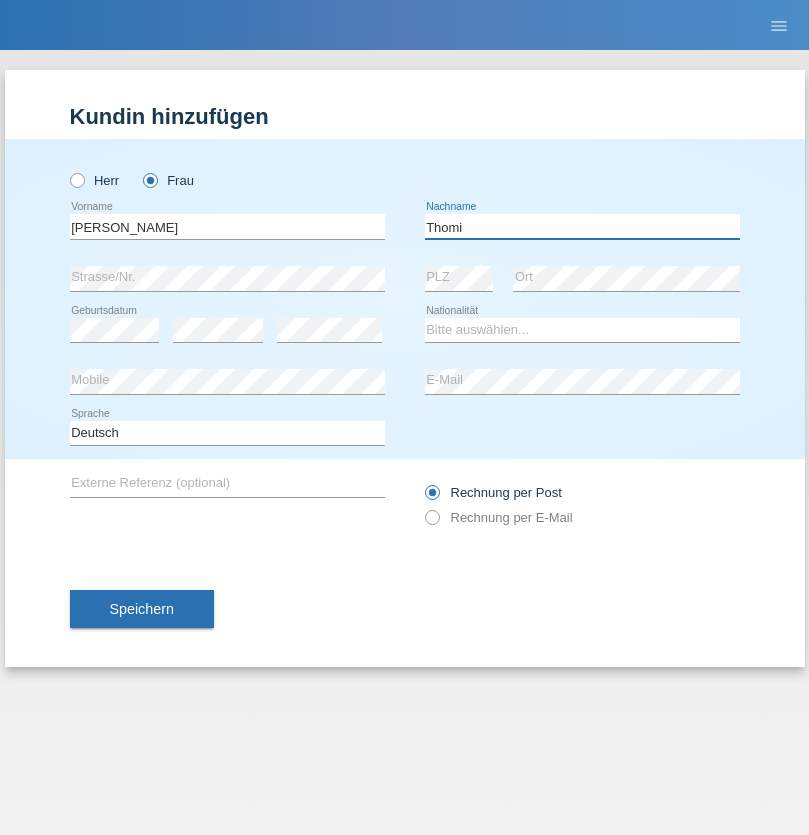type on "Thomi" 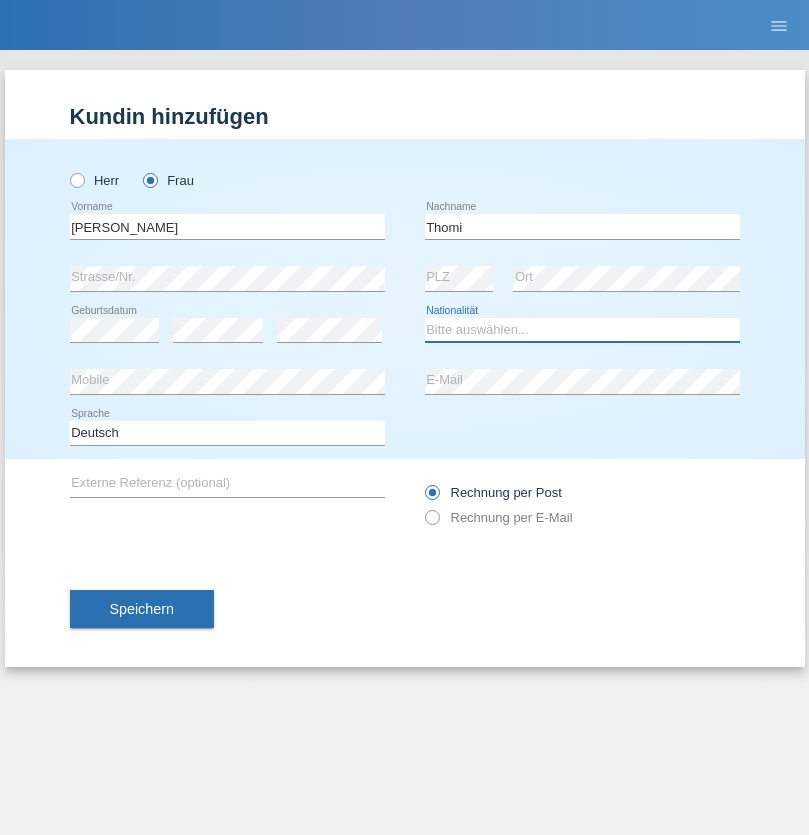 select on "CH" 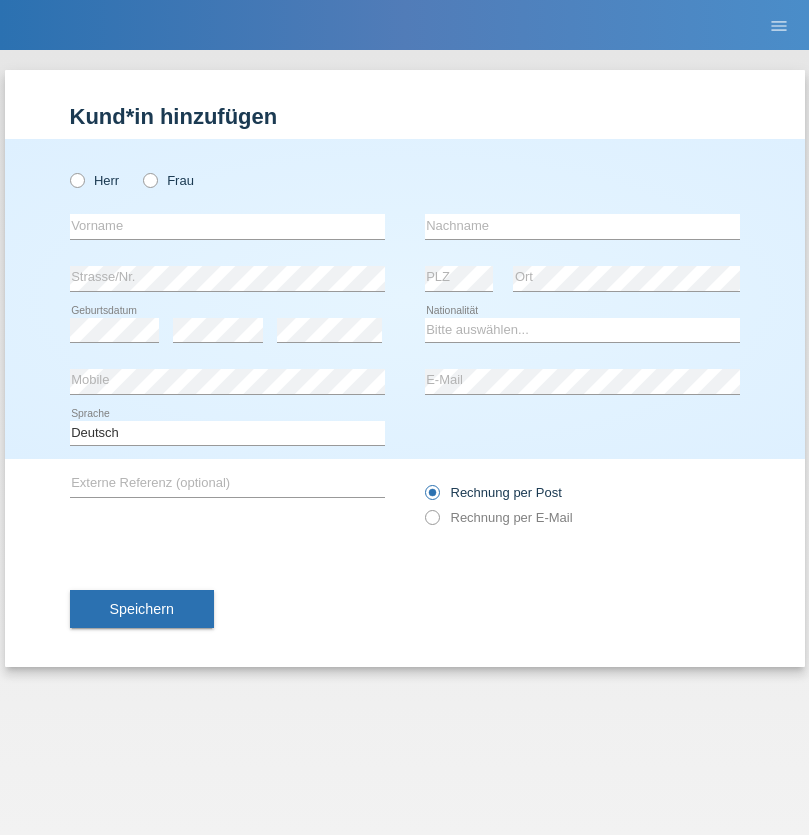 scroll, scrollTop: 0, scrollLeft: 0, axis: both 